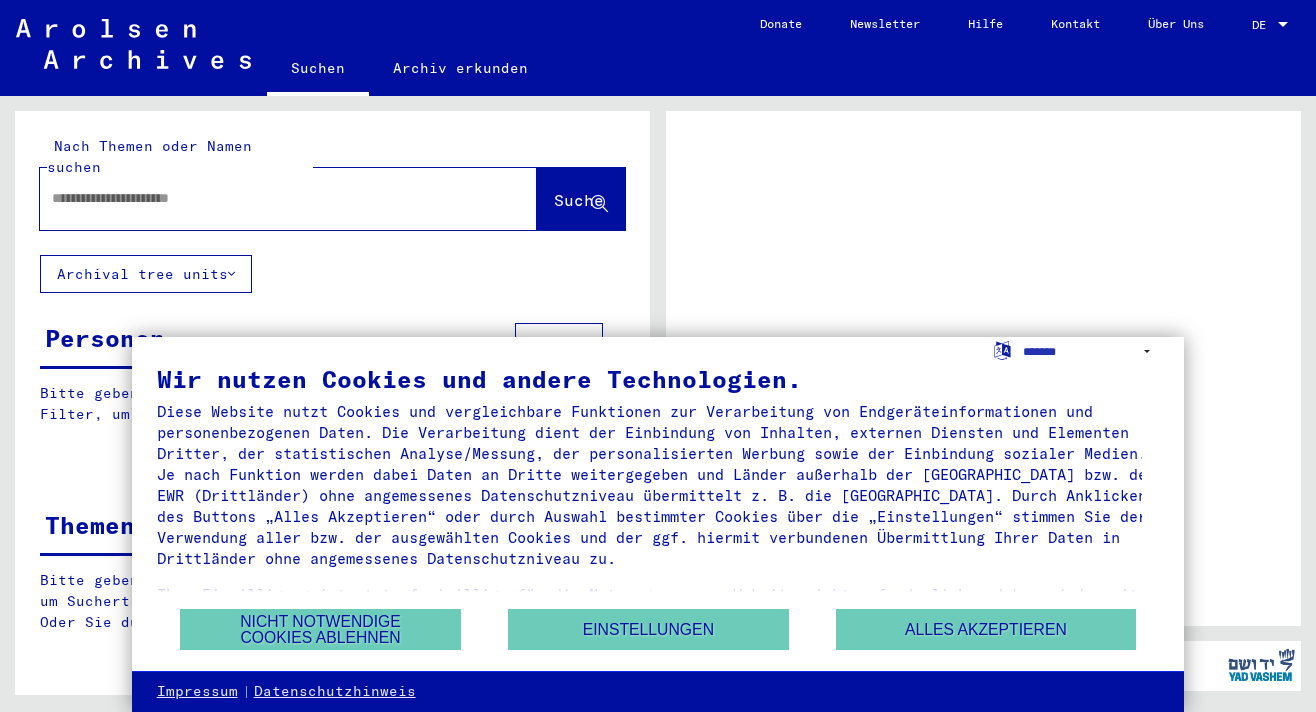 scroll, scrollTop: 0, scrollLeft: 0, axis: both 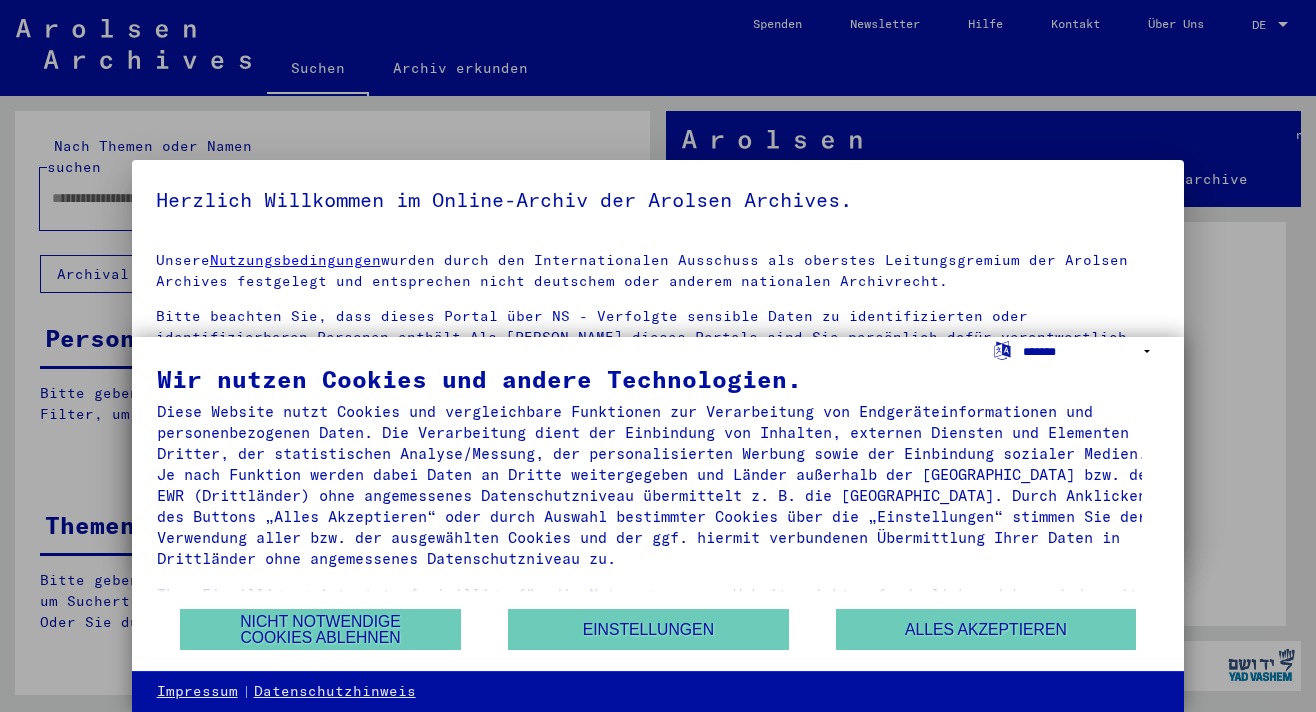 click on "**********" at bounding box center (1091, 351) 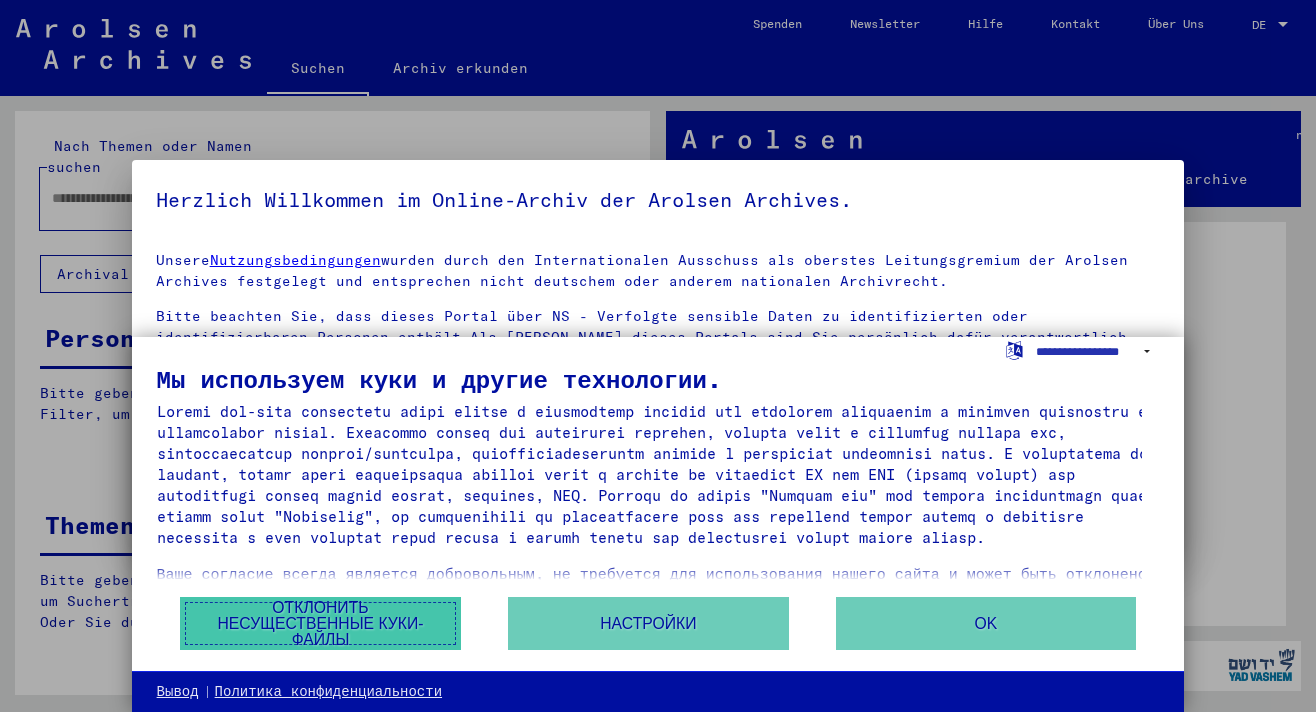 click on "Отклонить несущественные куки-файлы" at bounding box center [320, 623] 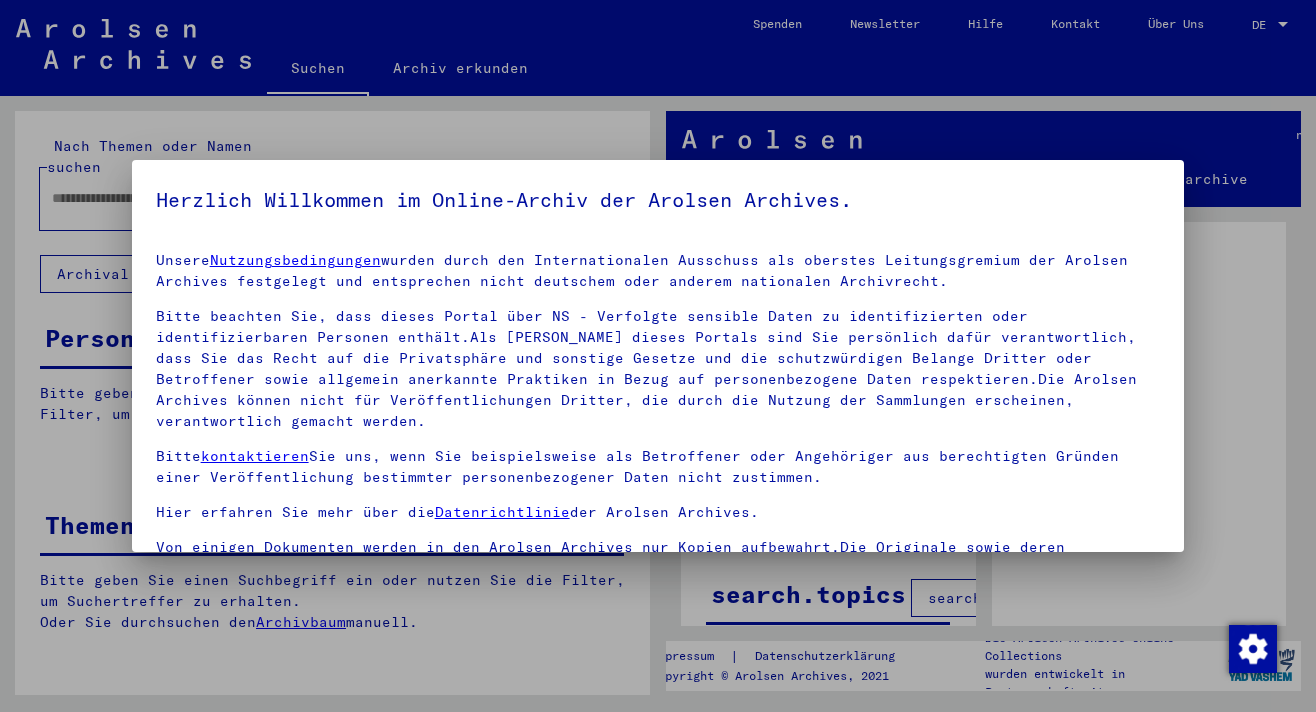 scroll, scrollTop: 58, scrollLeft: 0, axis: vertical 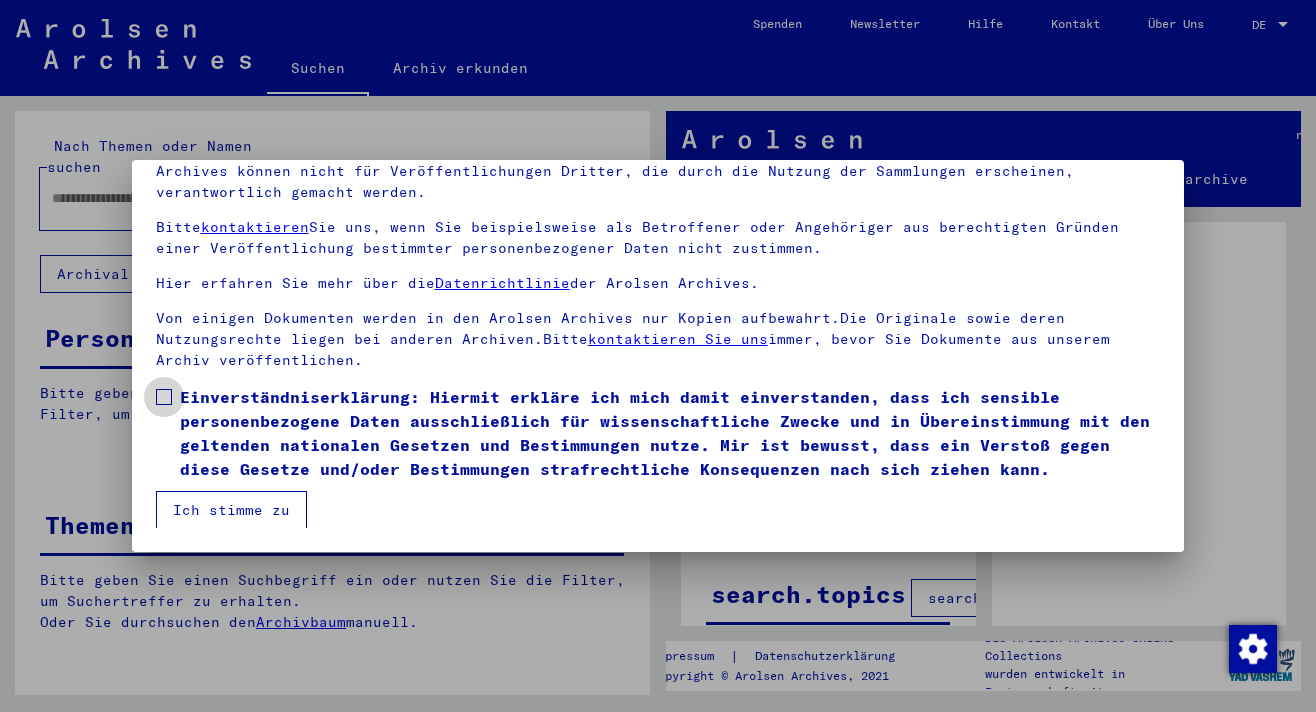 drag, startPoint x: 1113, startPoint y: 467, endPoint x: 654, endPoint y: 413, distance: 462.16556 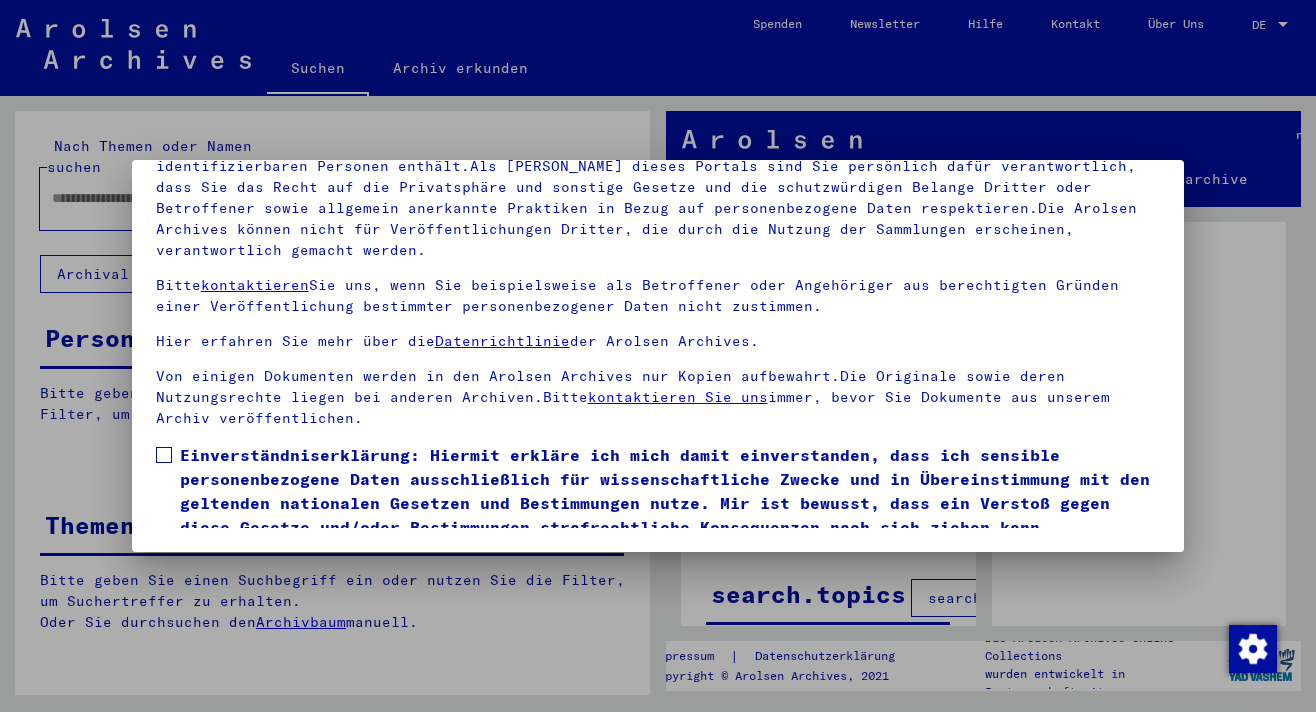 scroll, scrollTop: 58, scrollLeft: 0, axis: vertical 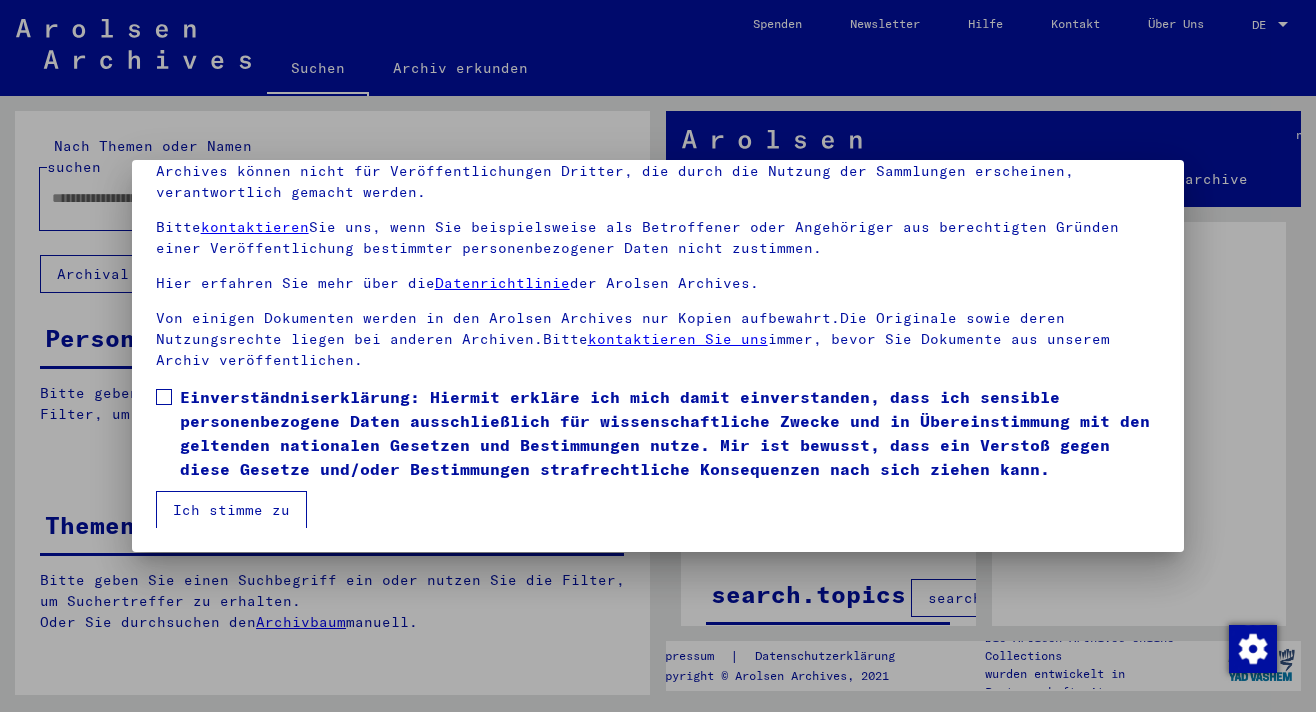 click on "Ich stimme zu" at bounding box center [231, 510] 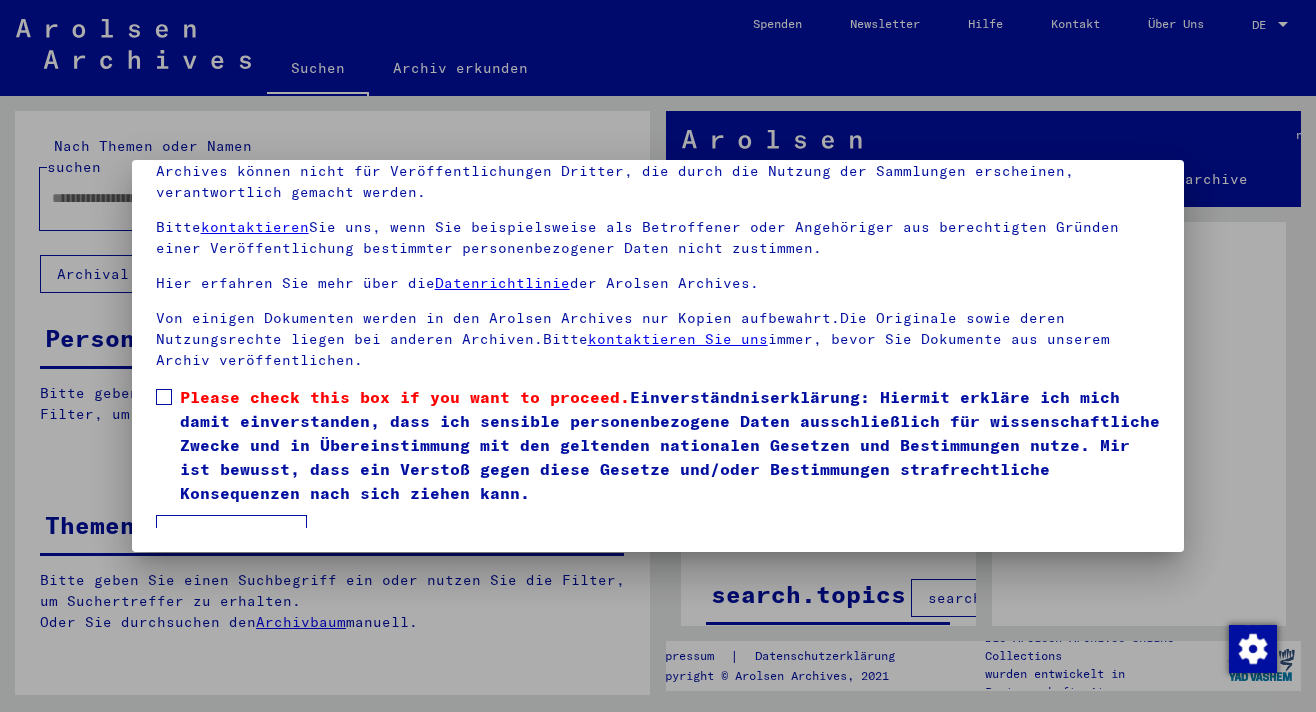 scroll, scrollTop: 82, scrollLeft: 0, axis: vertical 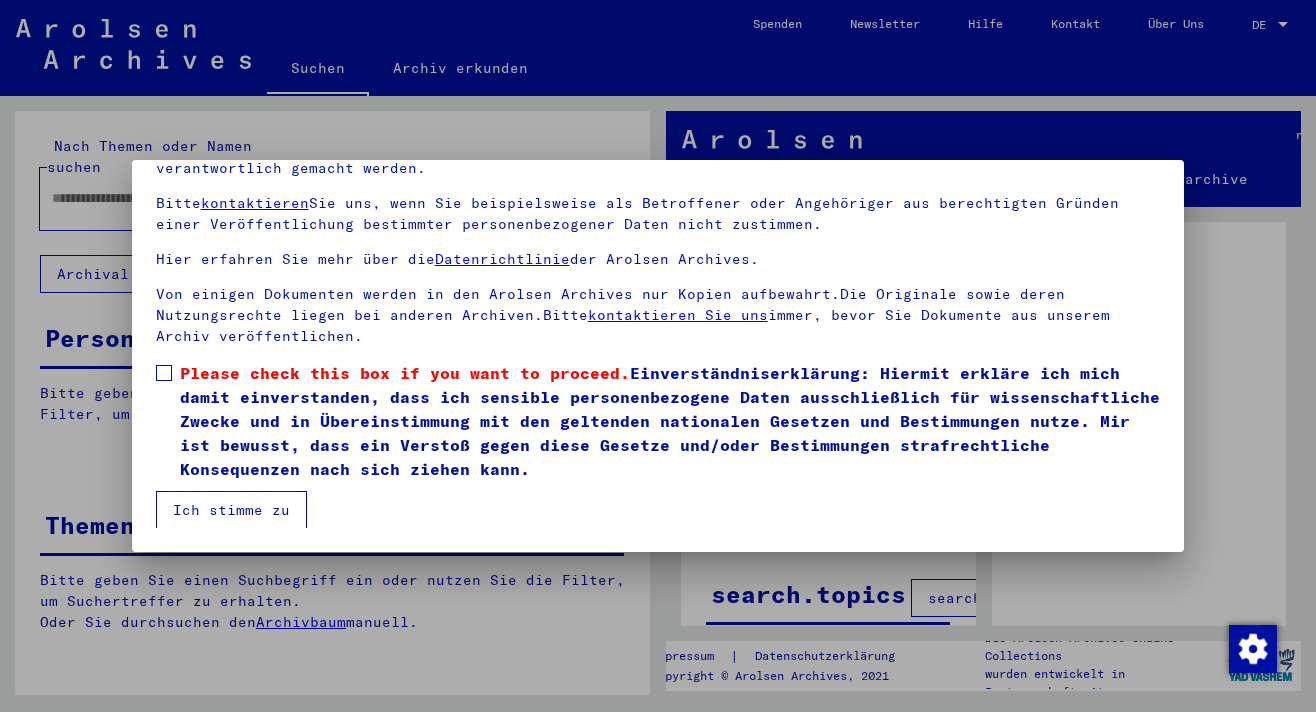 click at bounding box center [164, 373] 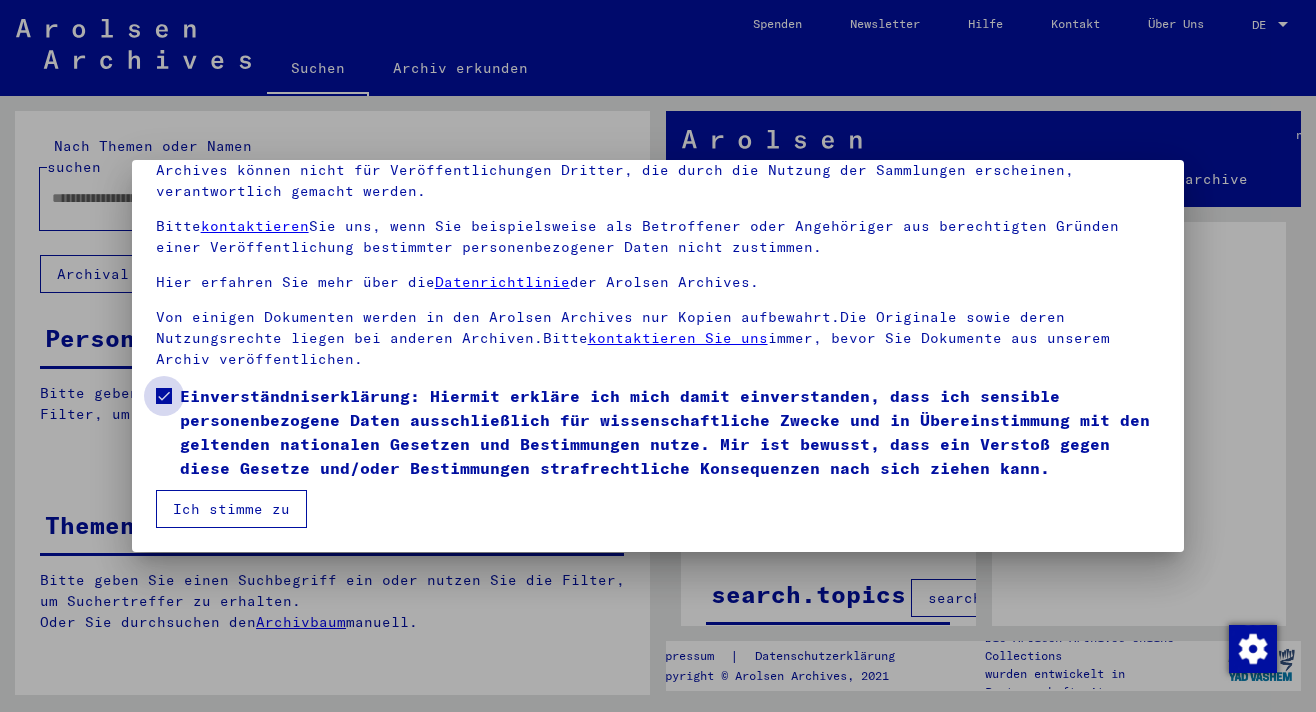 scroll, scrollTop: 58, scrollLeft: 0, axis: vertical 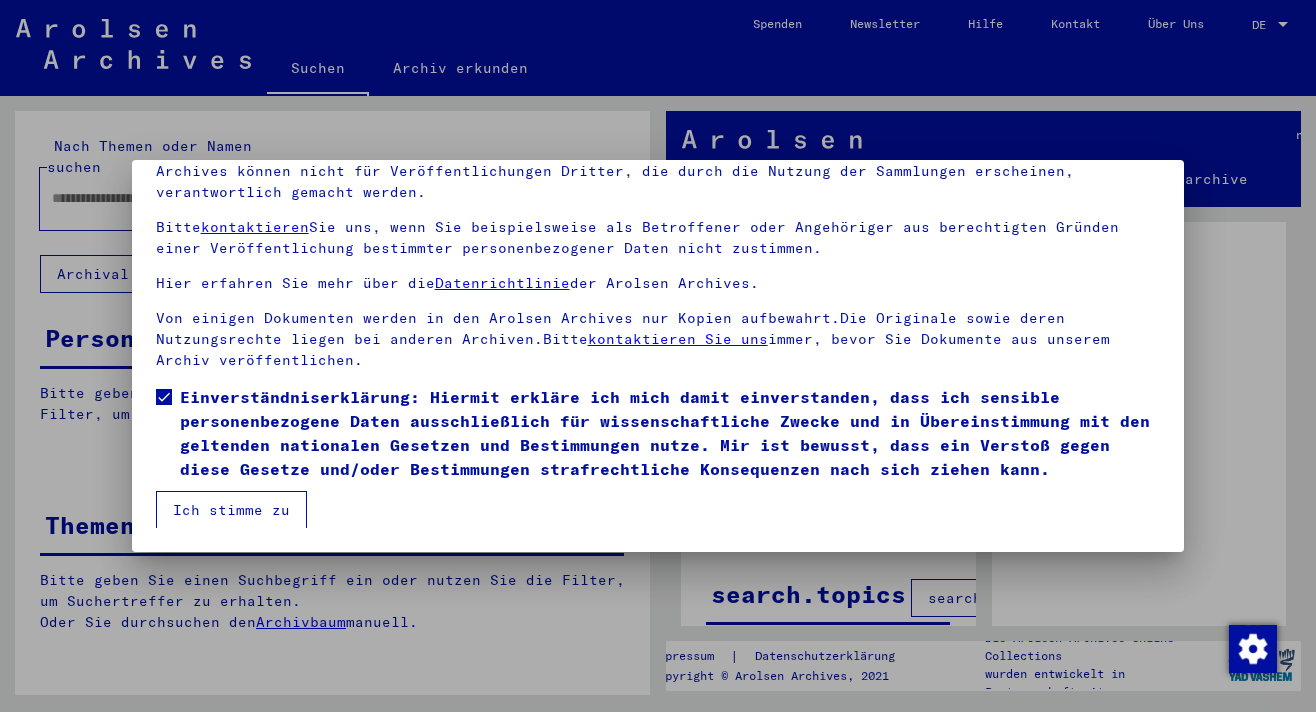 click on "Ich stimme zu" at bounding box center (231, 510) 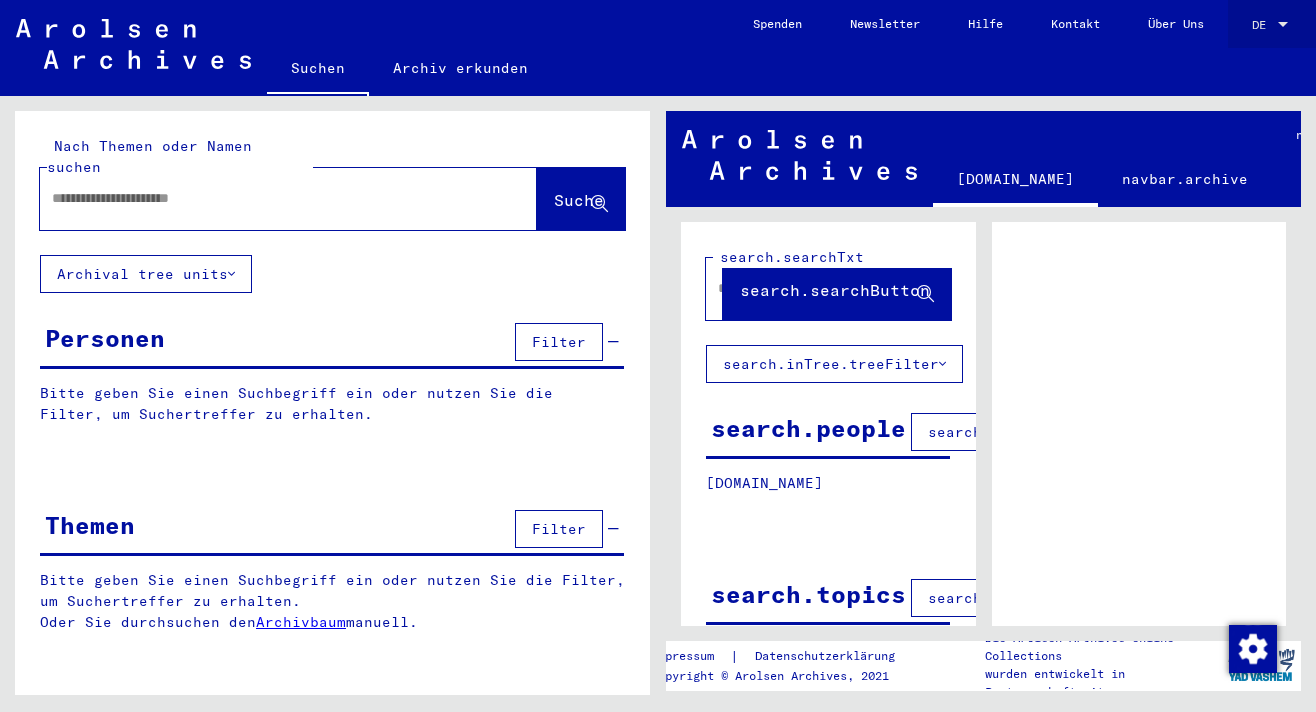 click at bounding box center (1283, 25) 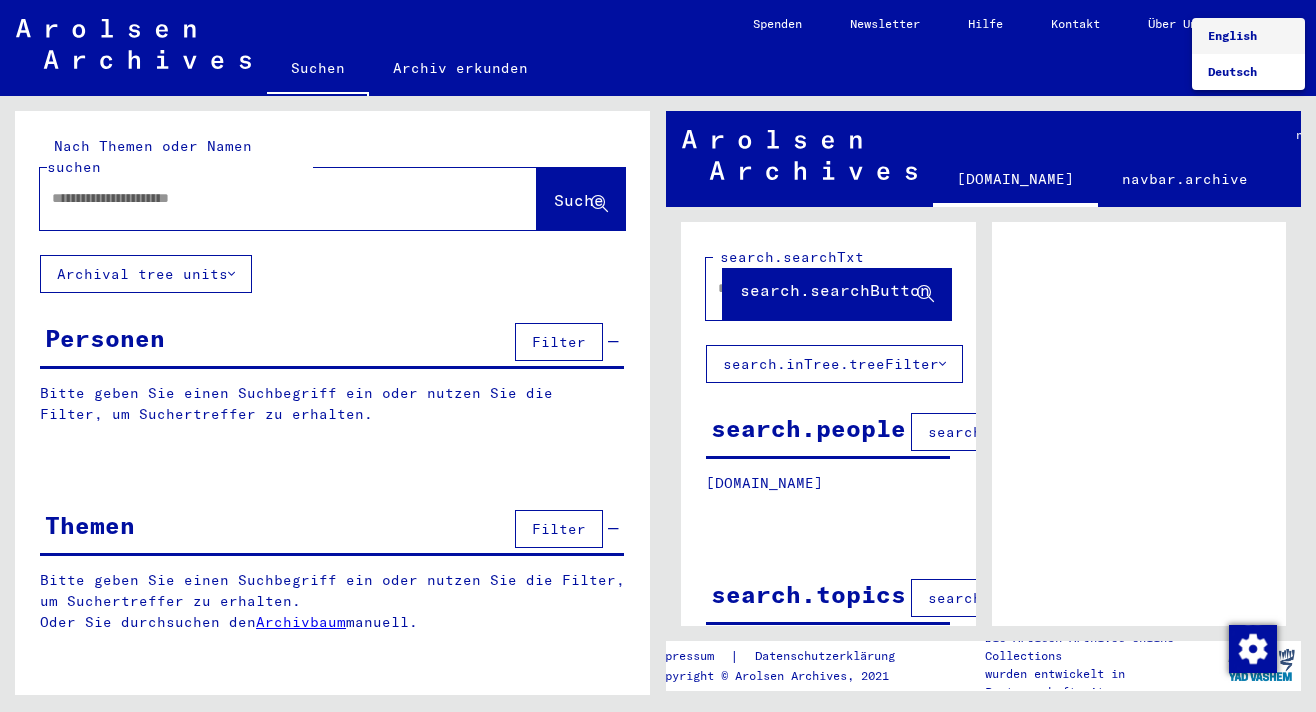 click on "English" at bounding box center [1248, 36] 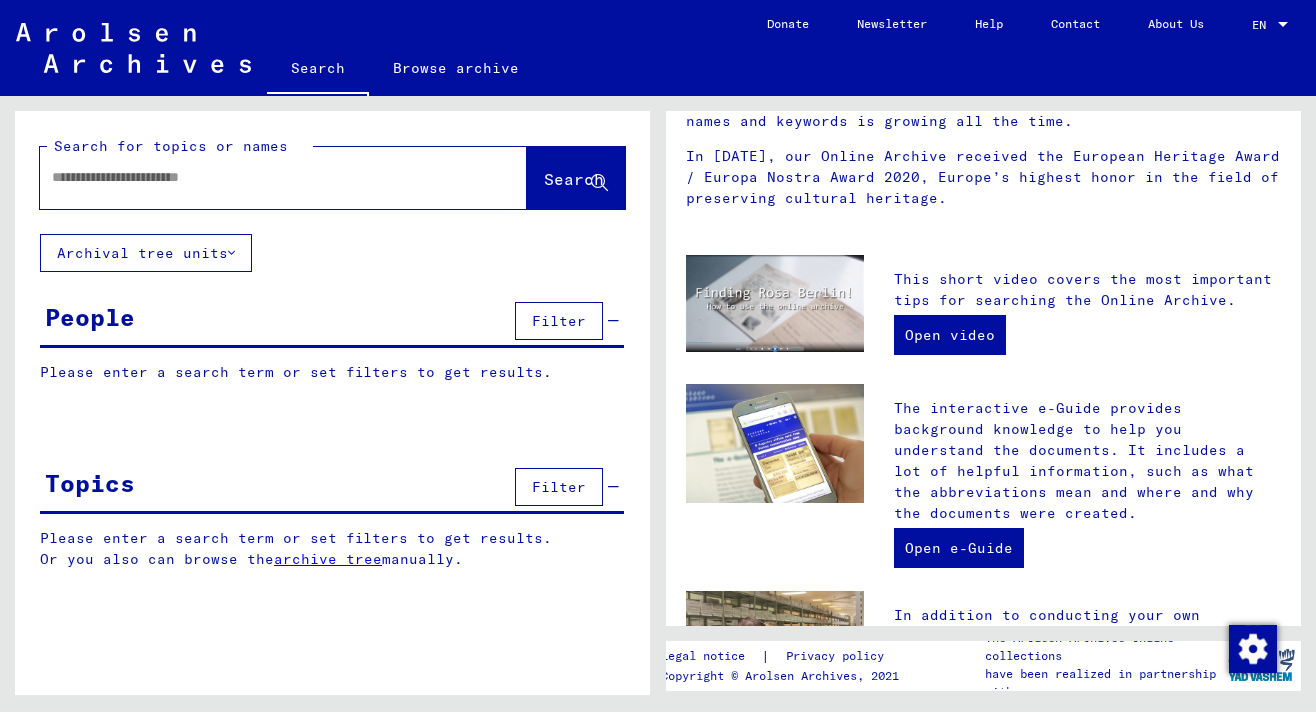 scroll, scrollTop: 0, scrollLeft: 0, axis: both 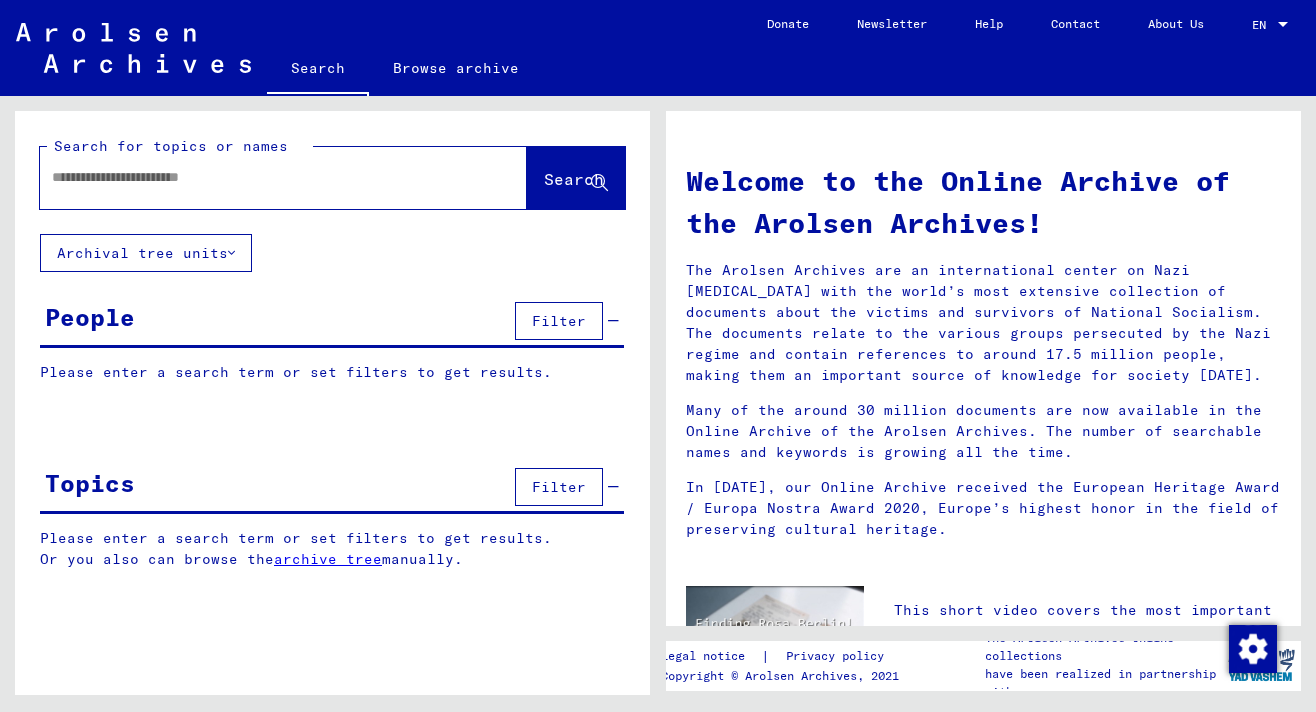 click at bounding box center [259, 177] 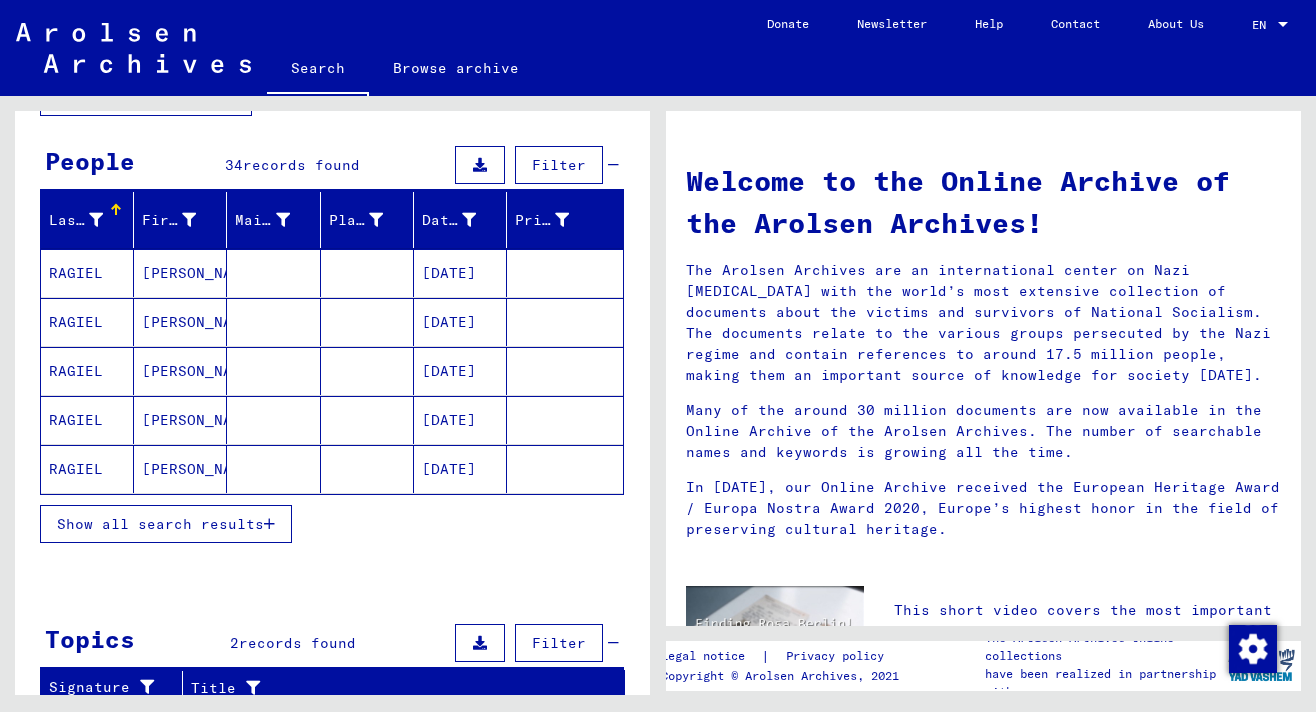 scroll, scrollTop: 147, scrollLeft: 0, axis: vertical 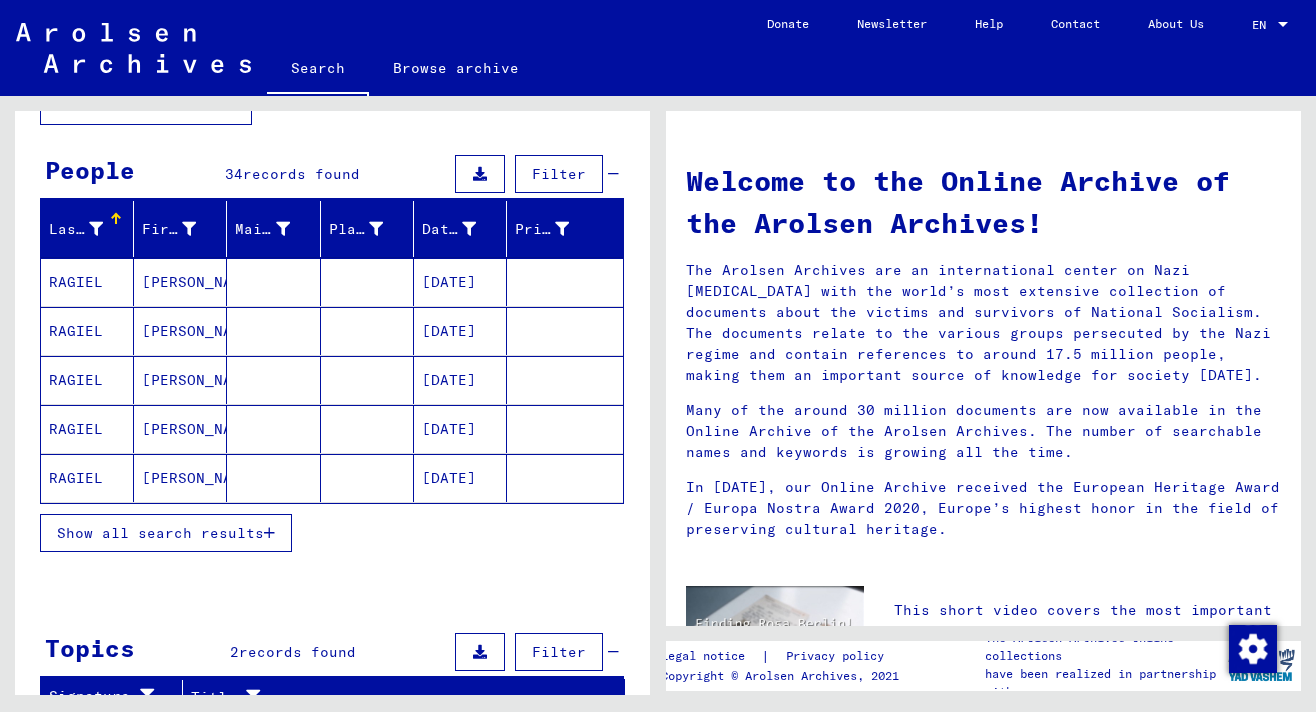 click on "RAGIEL" at bounding box center (87, 331) 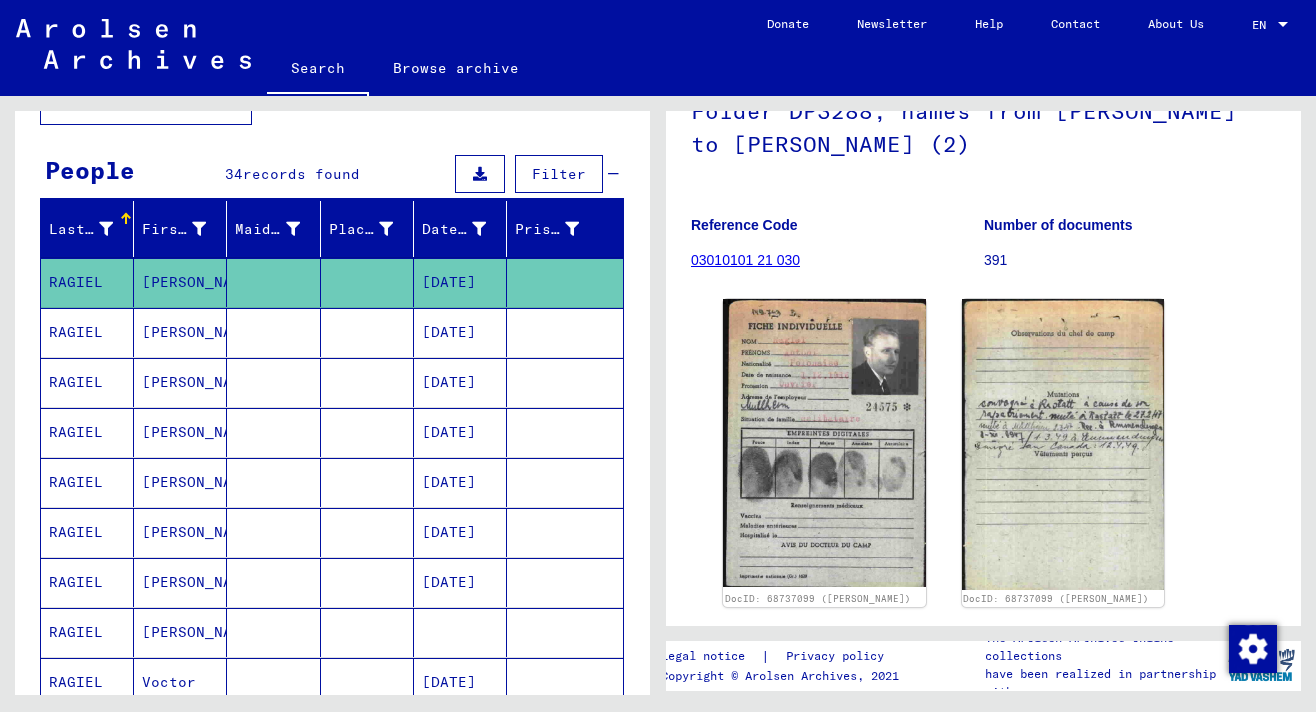 scroll, scrollTop: 221, scrollLeft: 0, axis: vertical 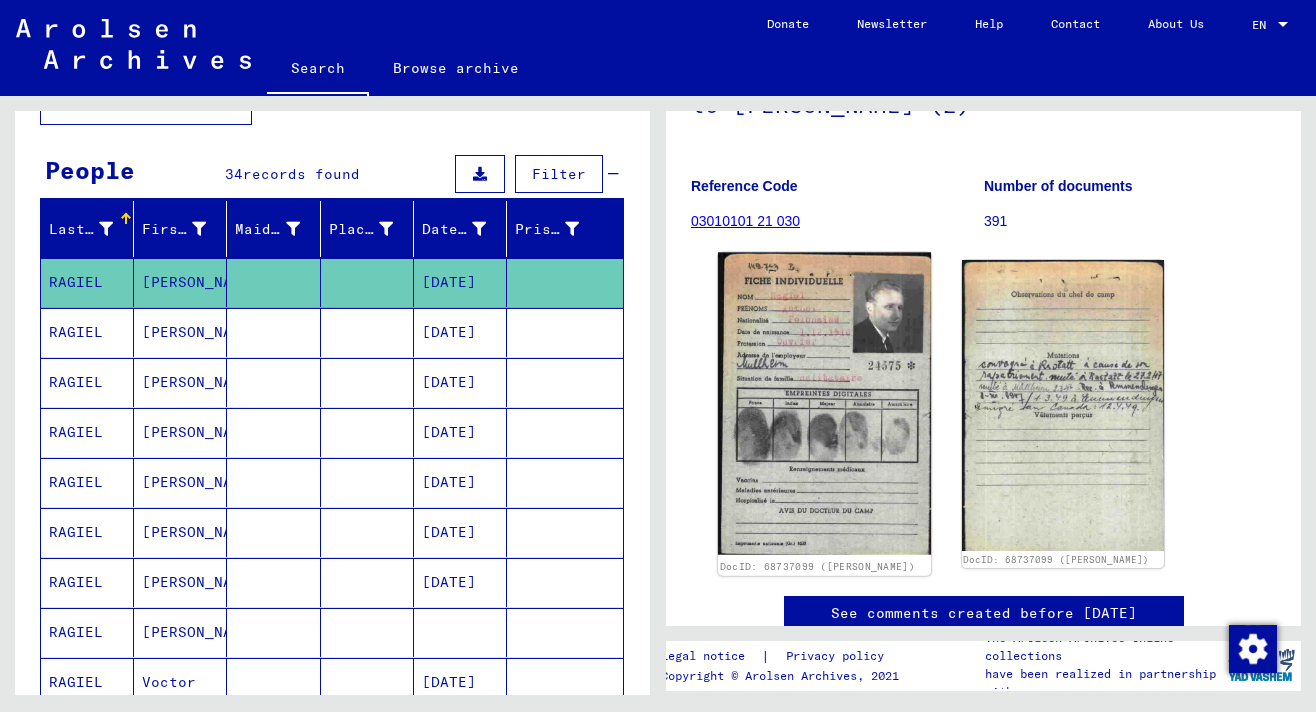 click 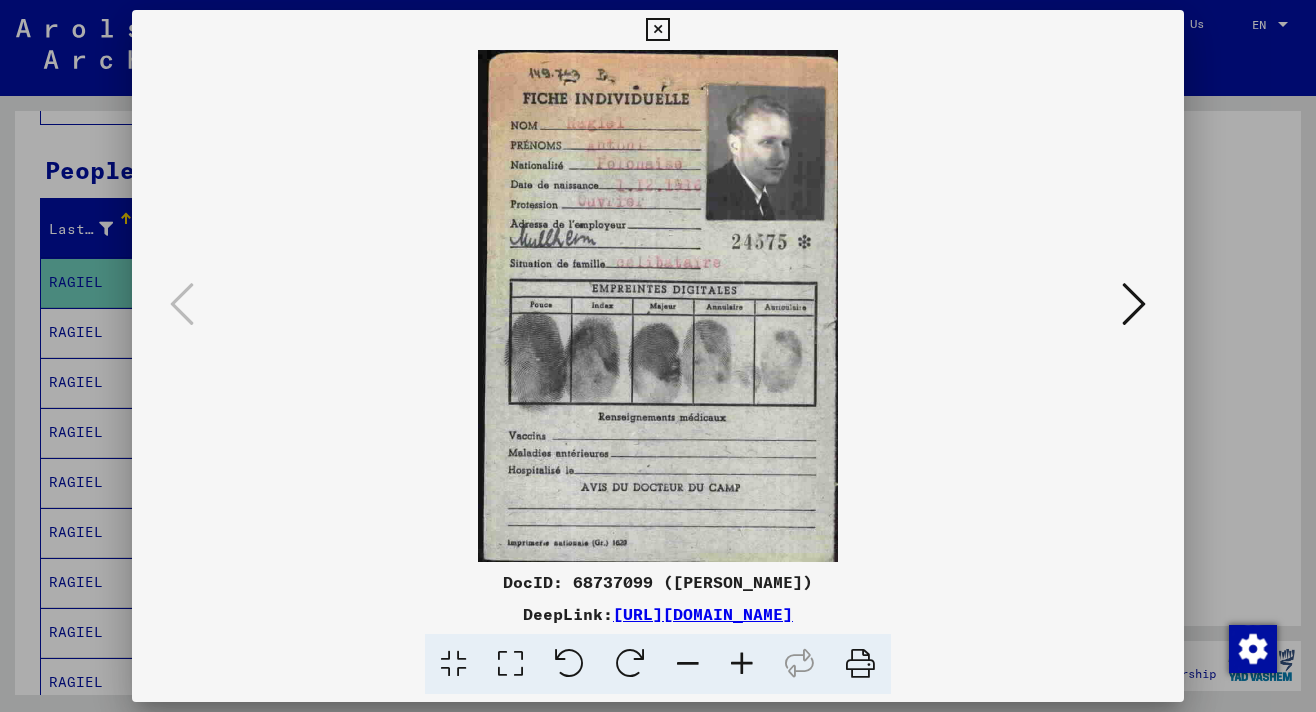 click at bounding box center (1134, 304) 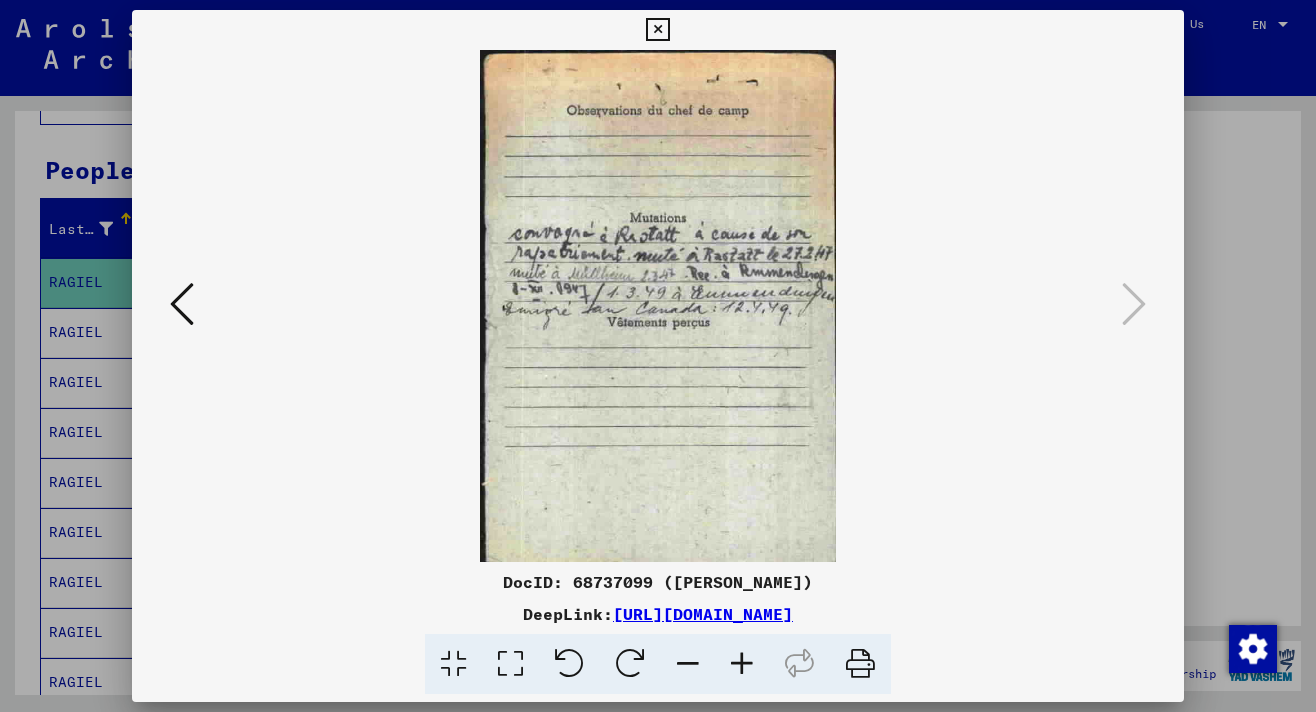 click at bounding box center (182, 304) 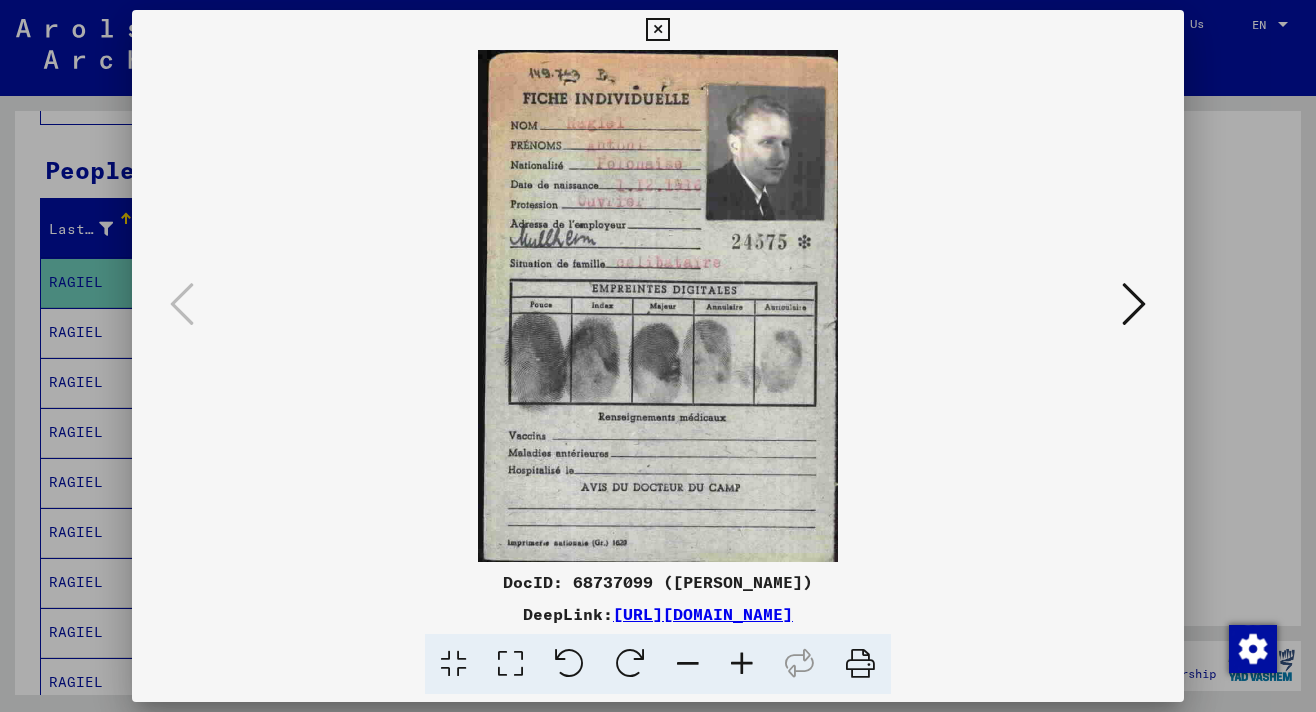click at bounding box center [657, 30] 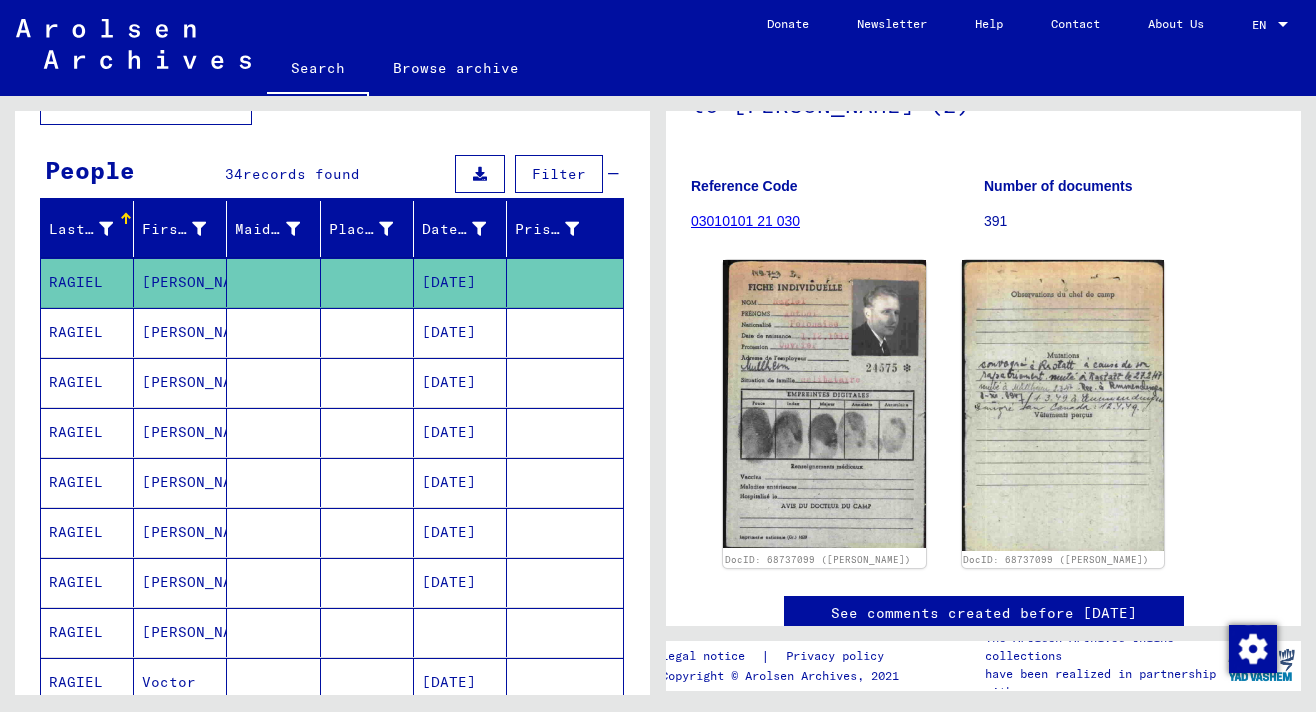 click on "[PERSON_NAME]" at bounding box center [180, 382] 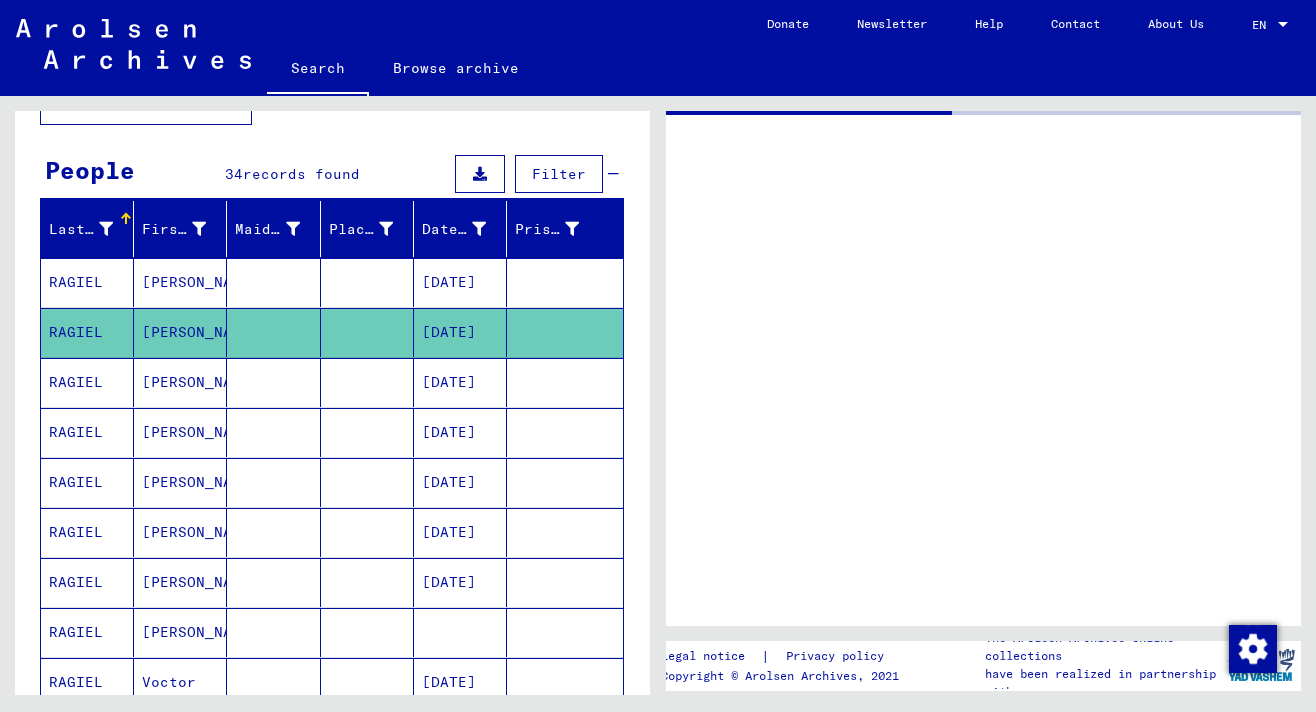 scroll, scrollTop: 0, scrollLeft: 0, axis: both 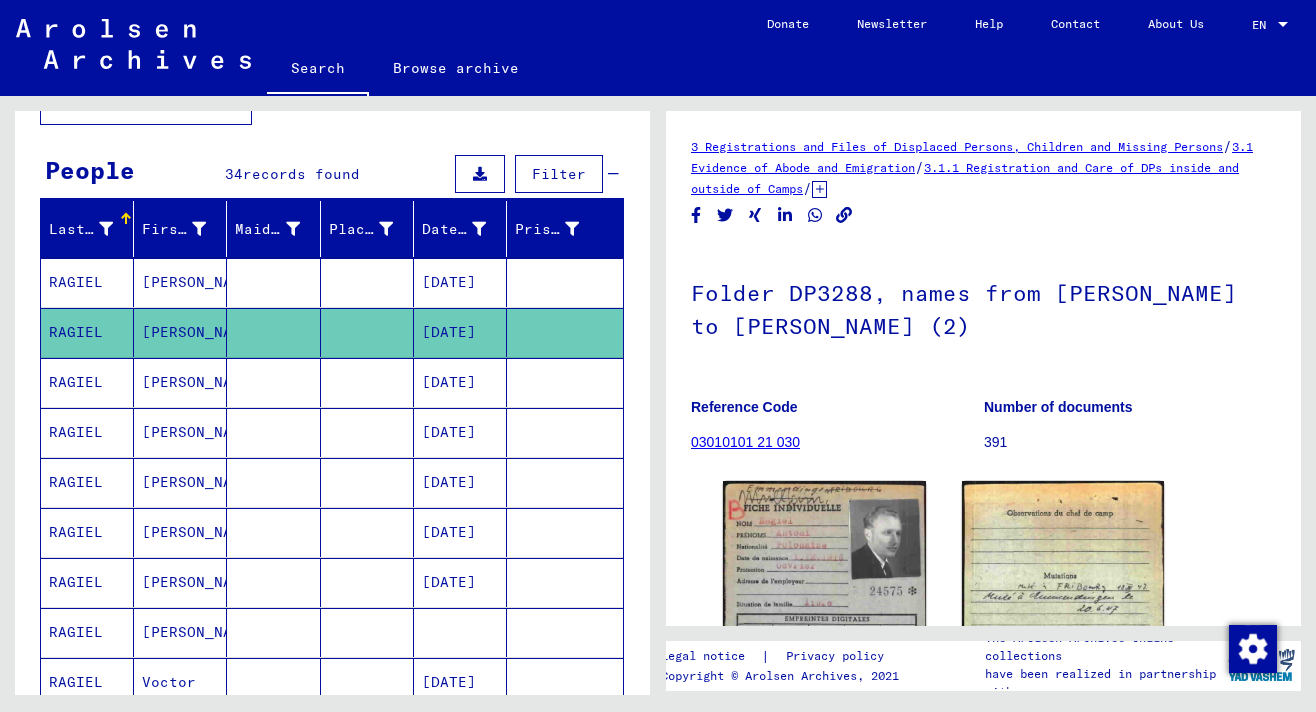 click on "[PERSON_NAME]" at bounding box center [180, 432] 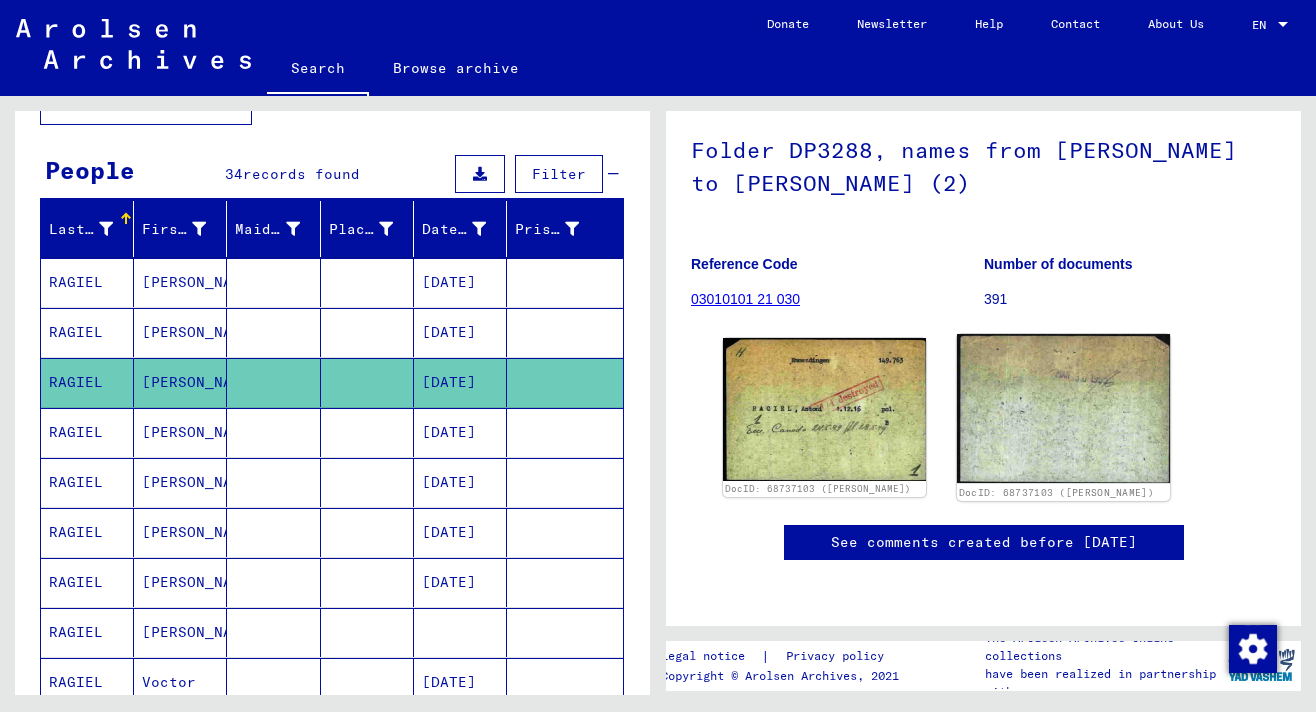scroll, scrollTop: 181, scrollLeft: 0, axis: vertical 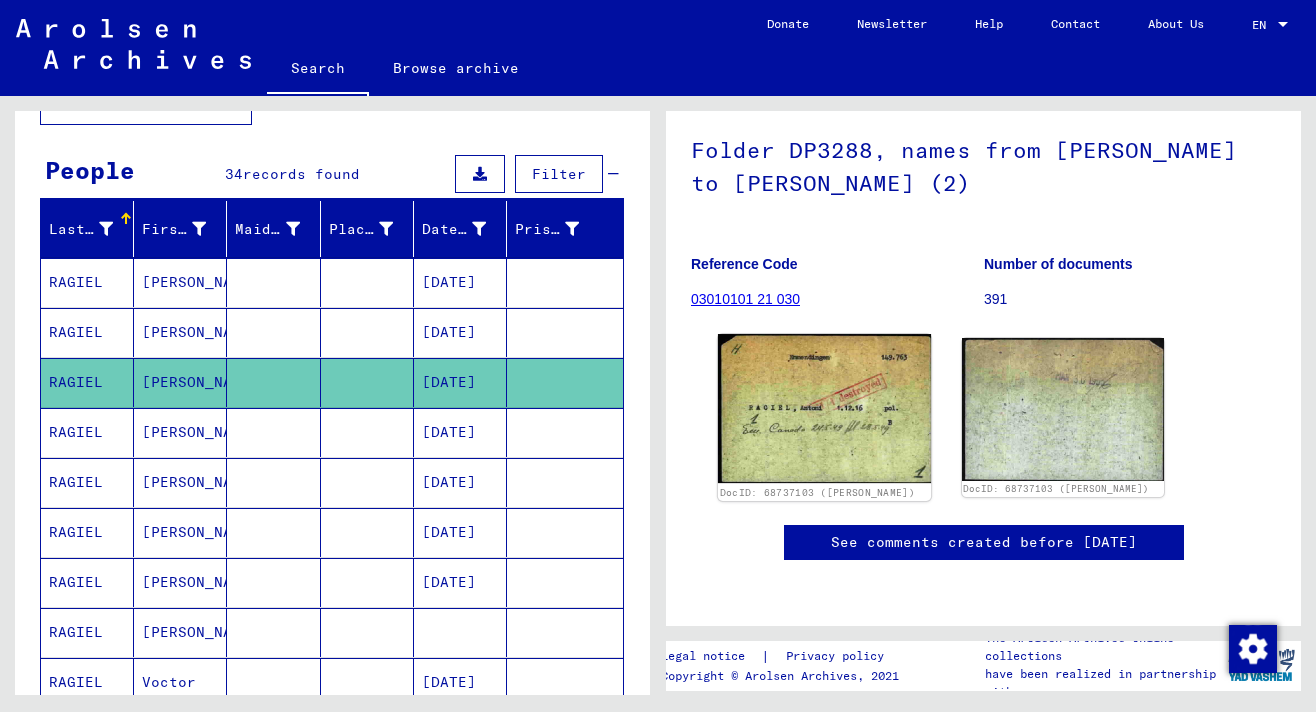 click 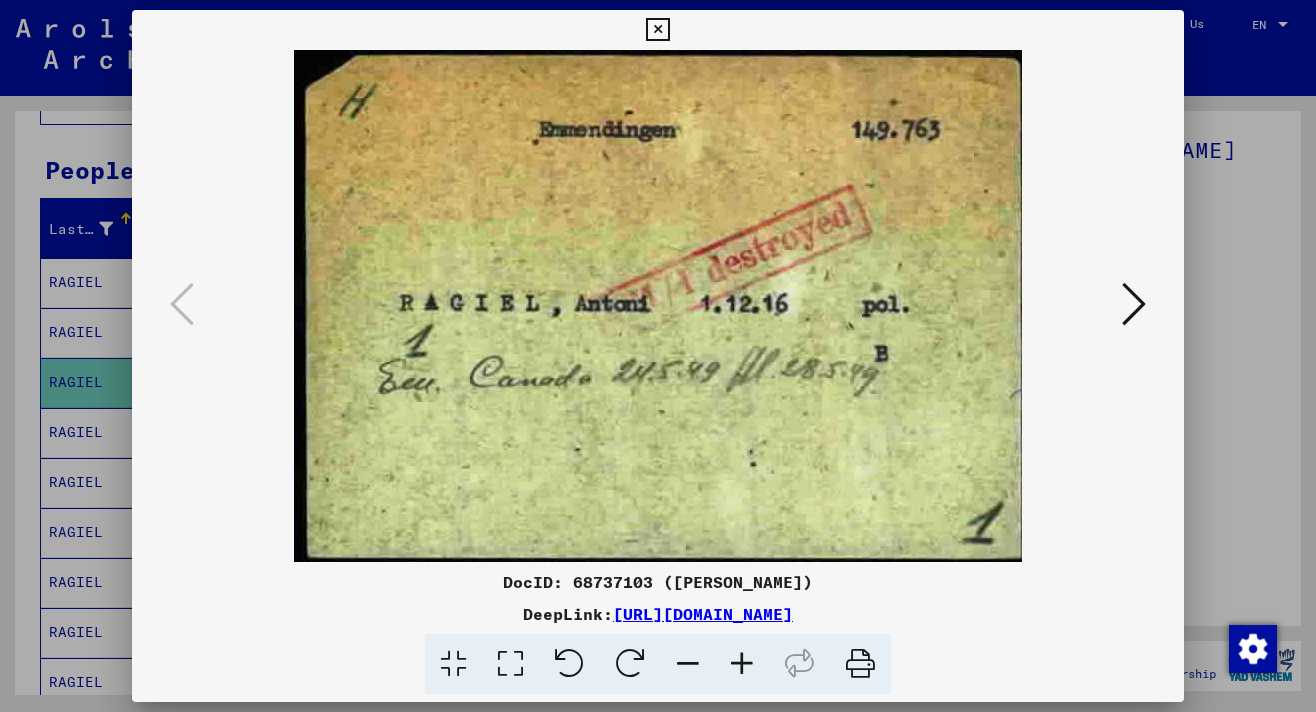 click at bounding box center (657, 30) 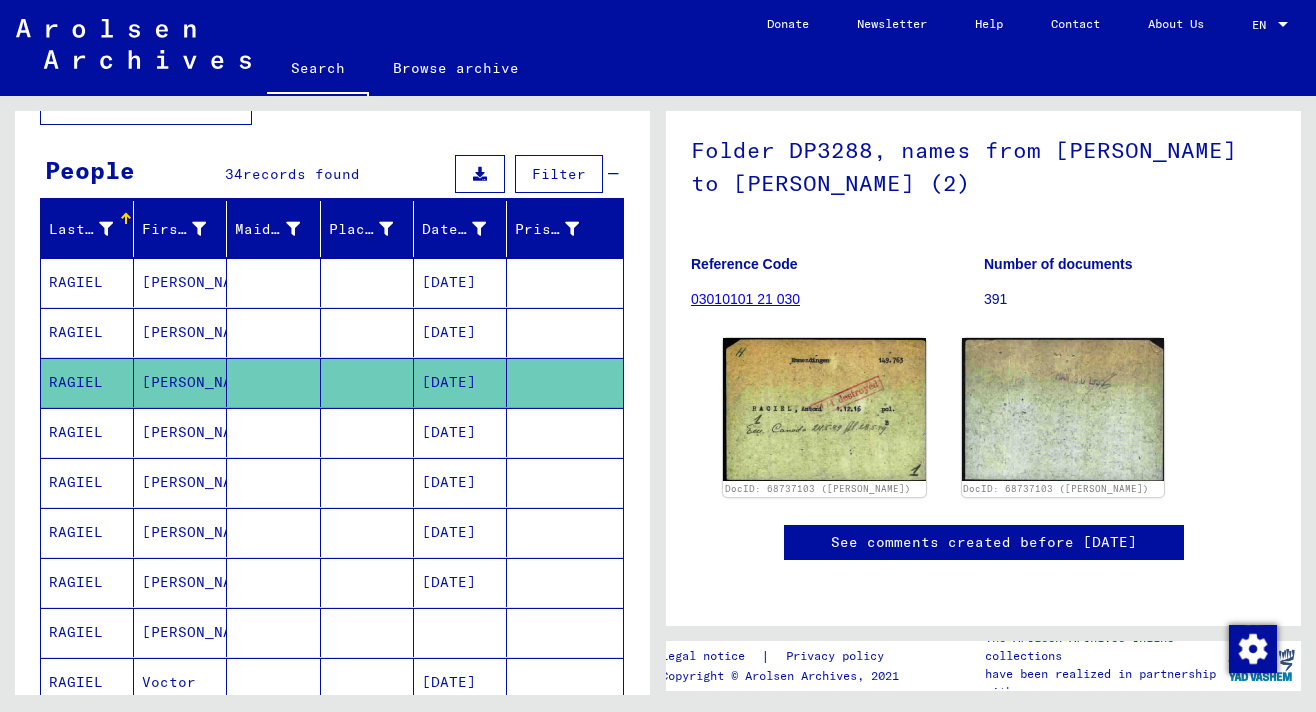 click on "[PERSON_NAME]" at bounding box center (180, 482) 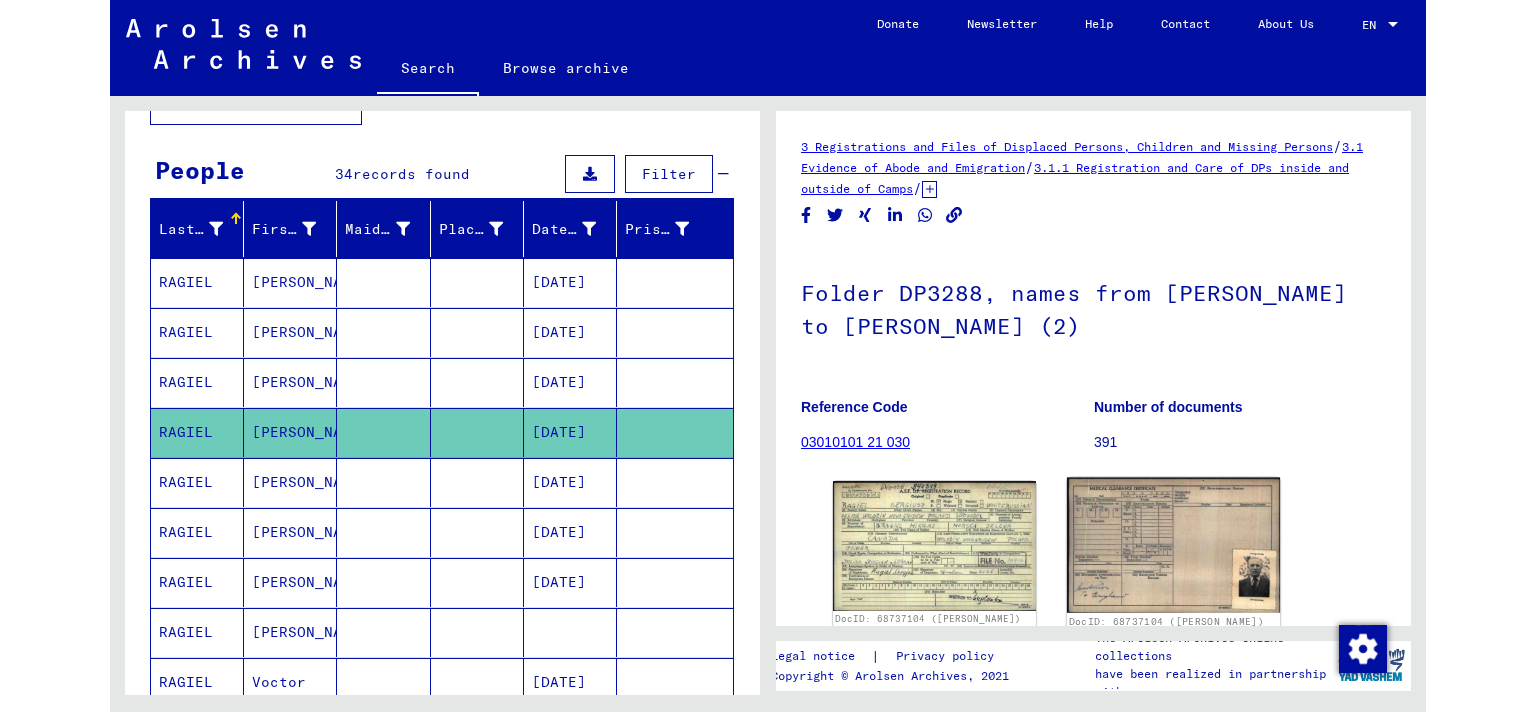 scroll, scrollTop: 110, scrollLeft: 0, axis: vertical 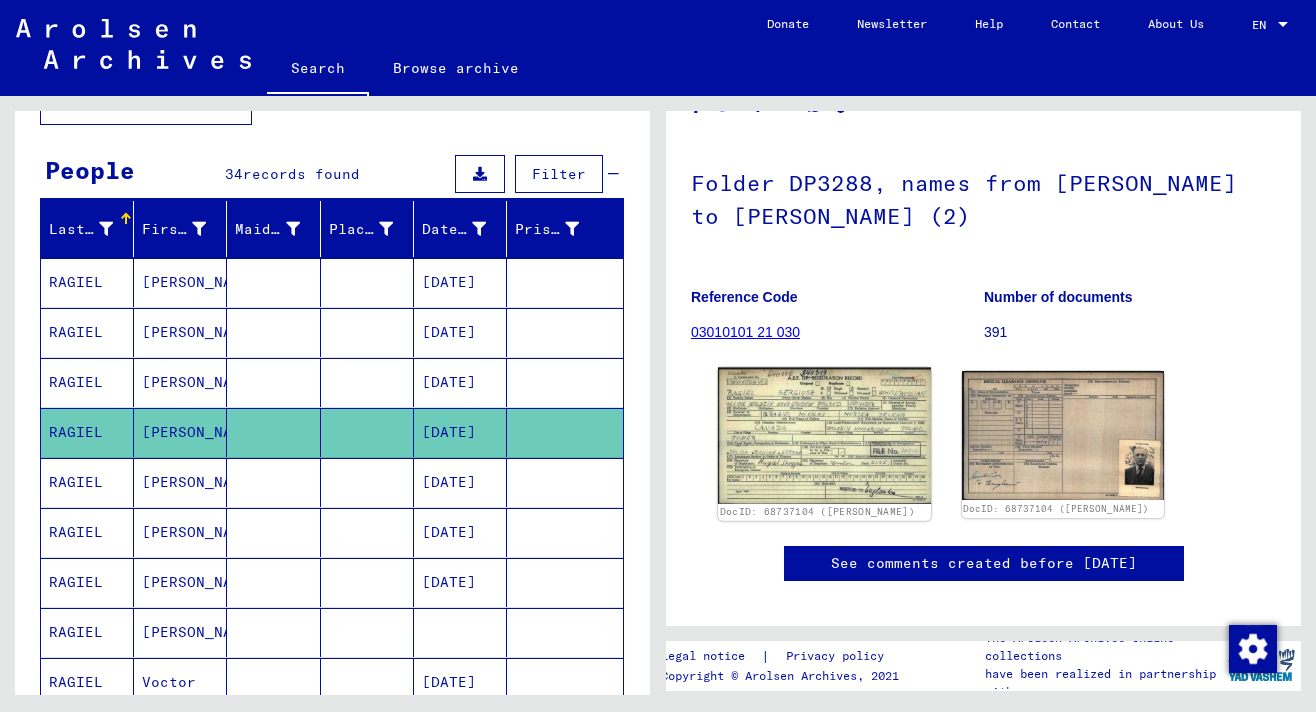 click 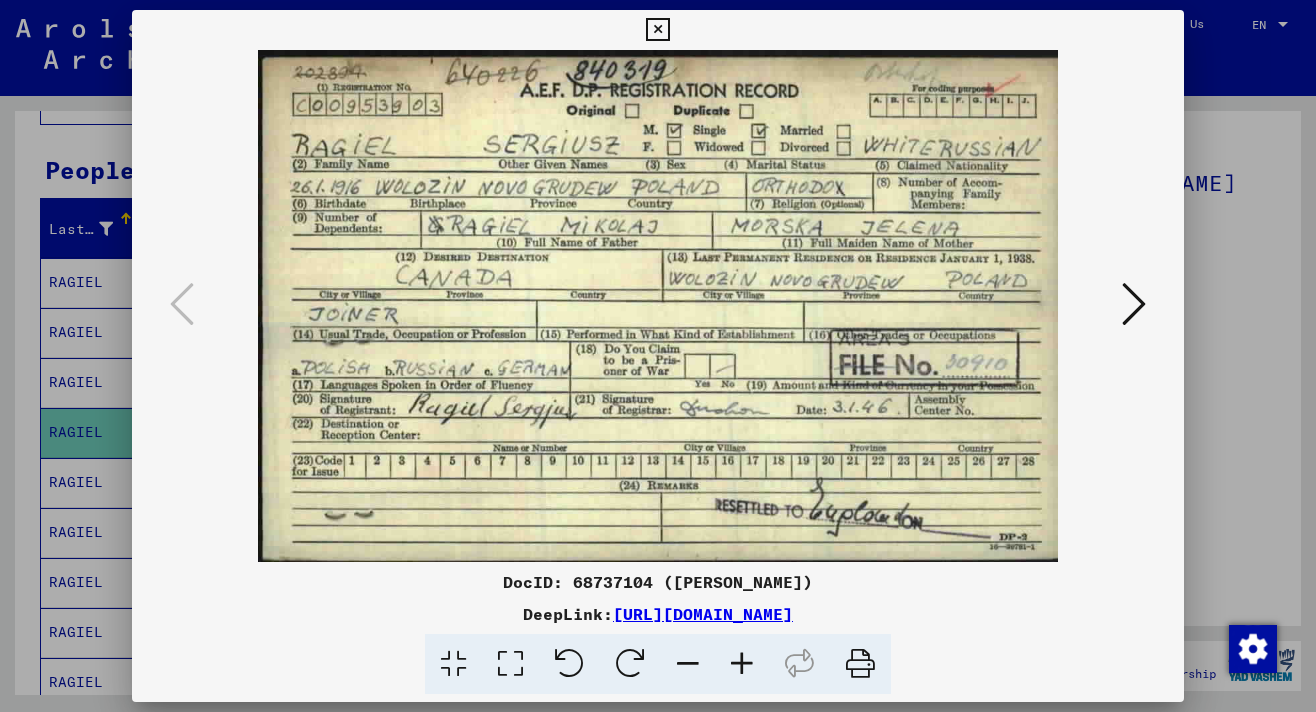 click at bounding box center (1134, 304) 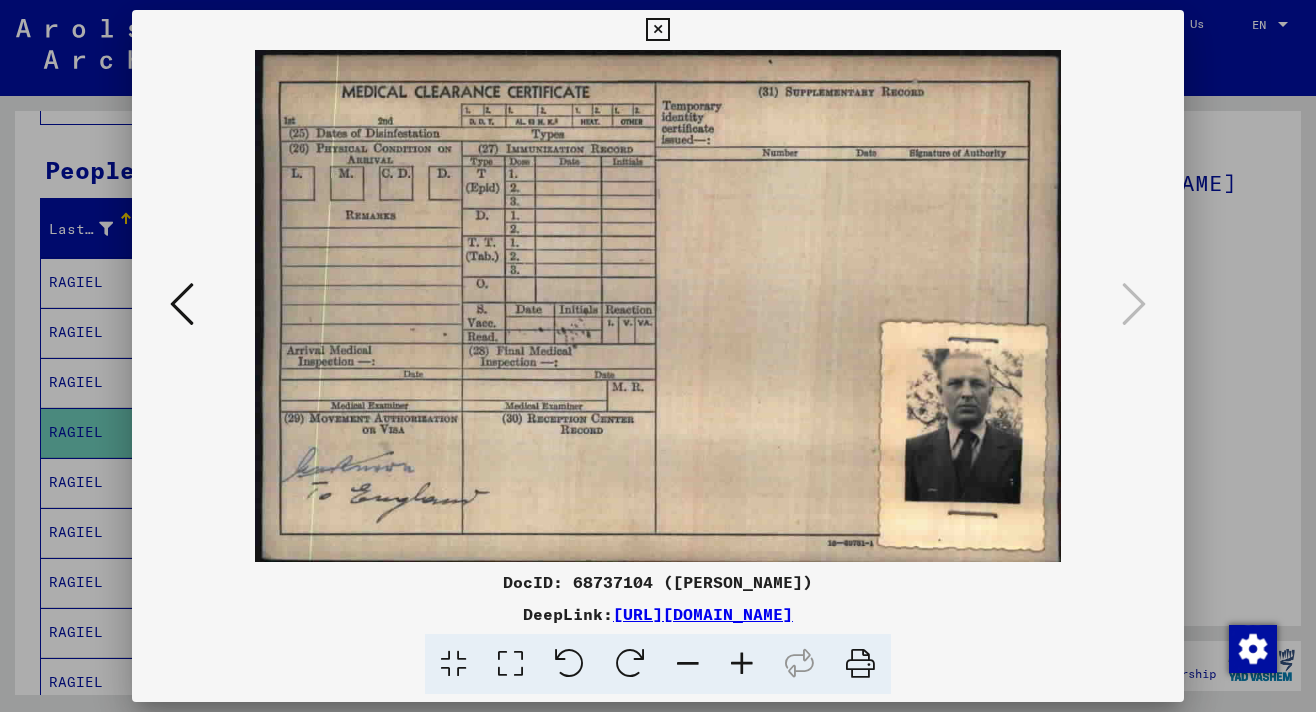 click on "[URL][DOMAIN_NAME]" at bounding box center [703, 614] 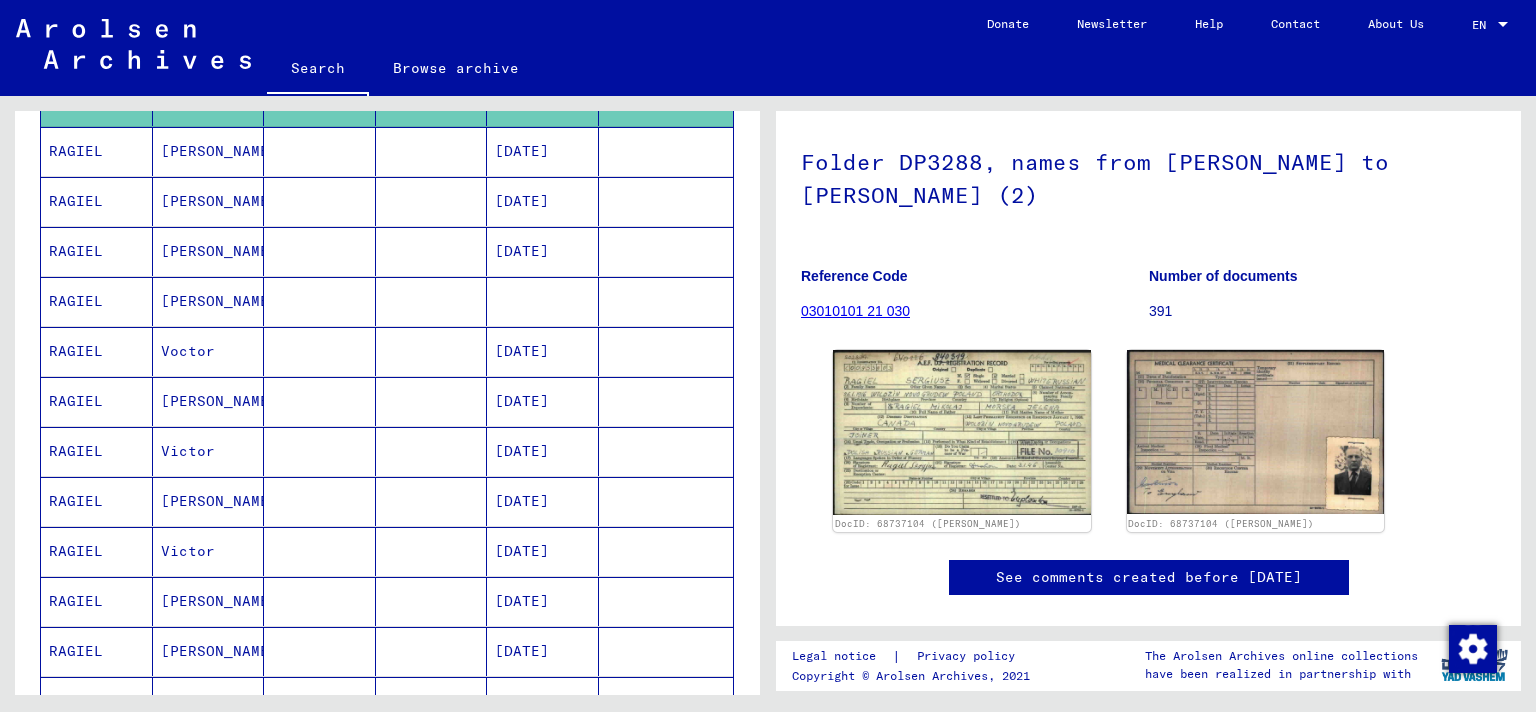 scroll, scrollTop: 0, scrollLeft: 0, axis: both 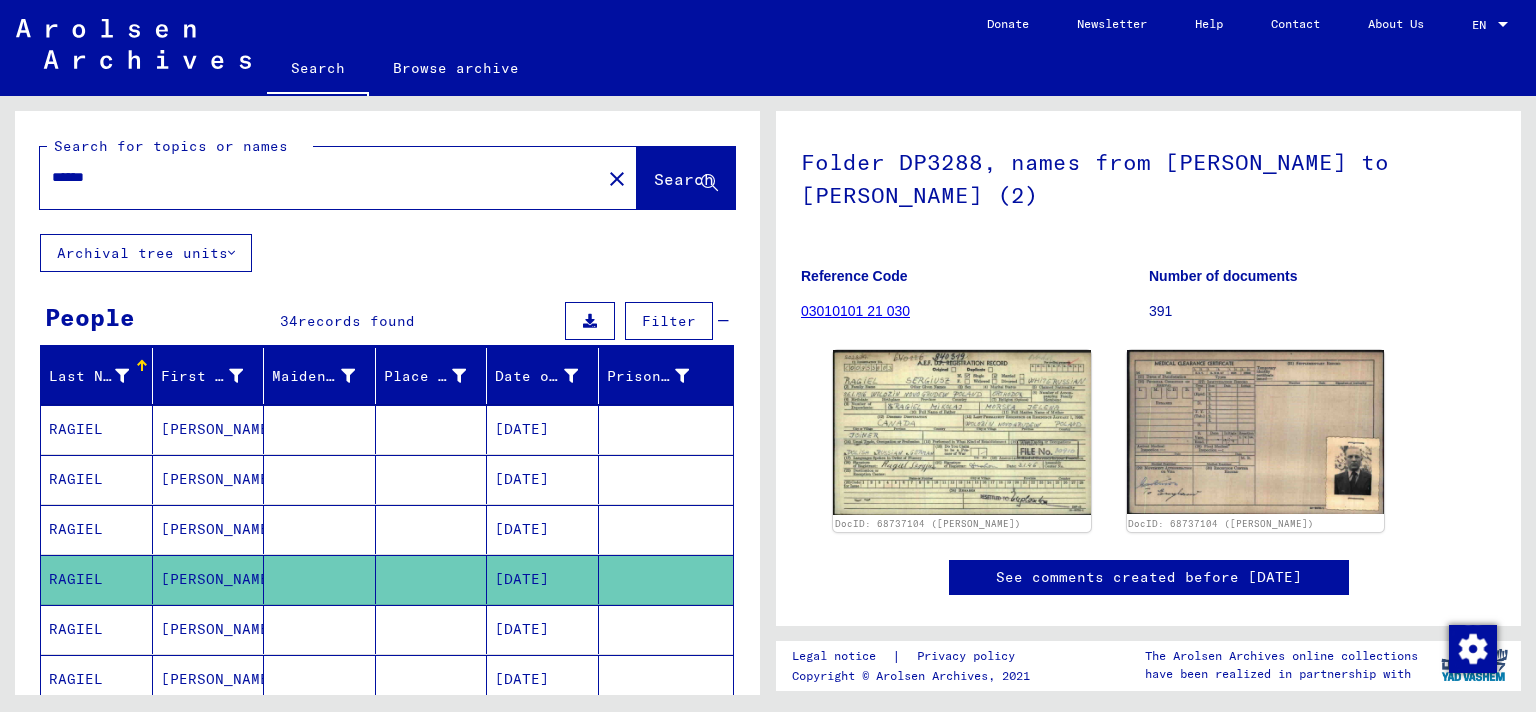 click on "******" at bounding box center [320, 177] 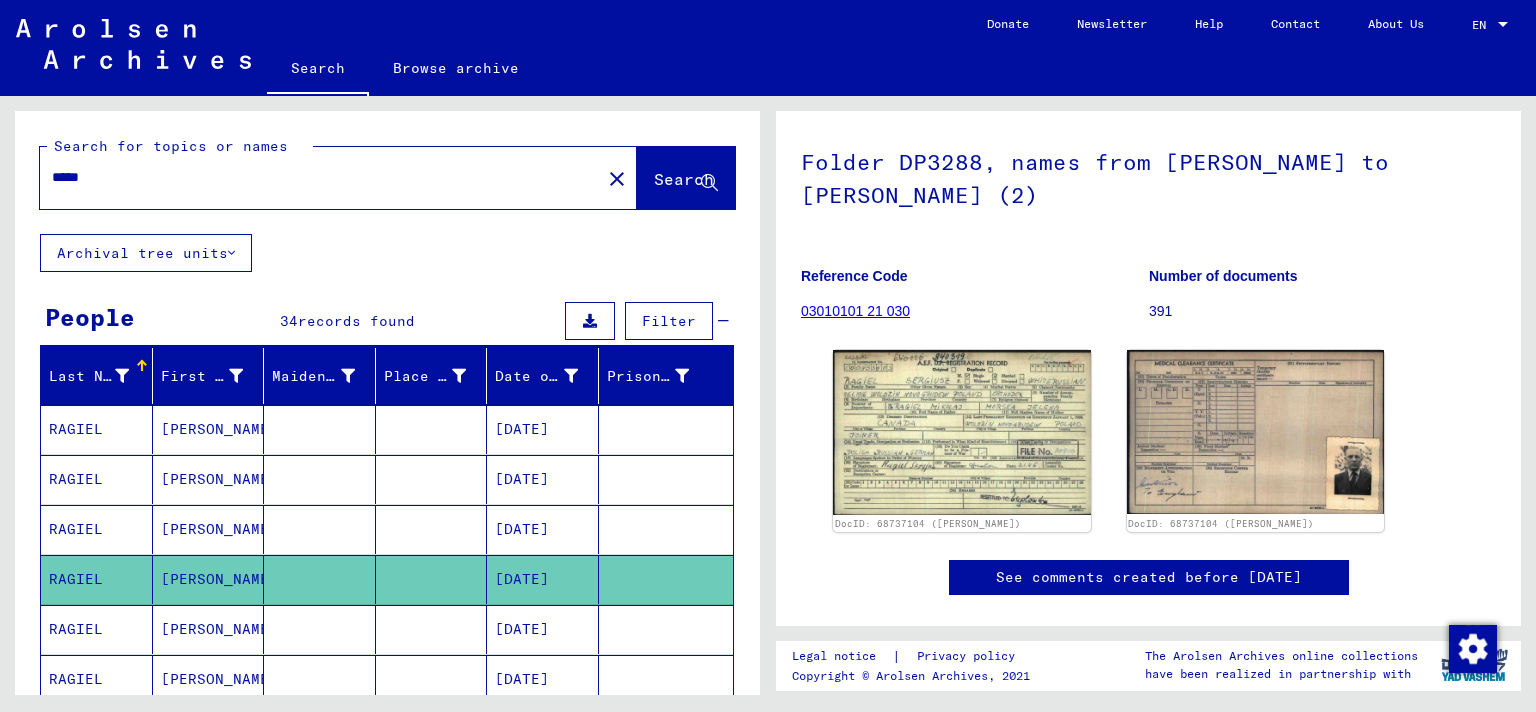 click on "Search" 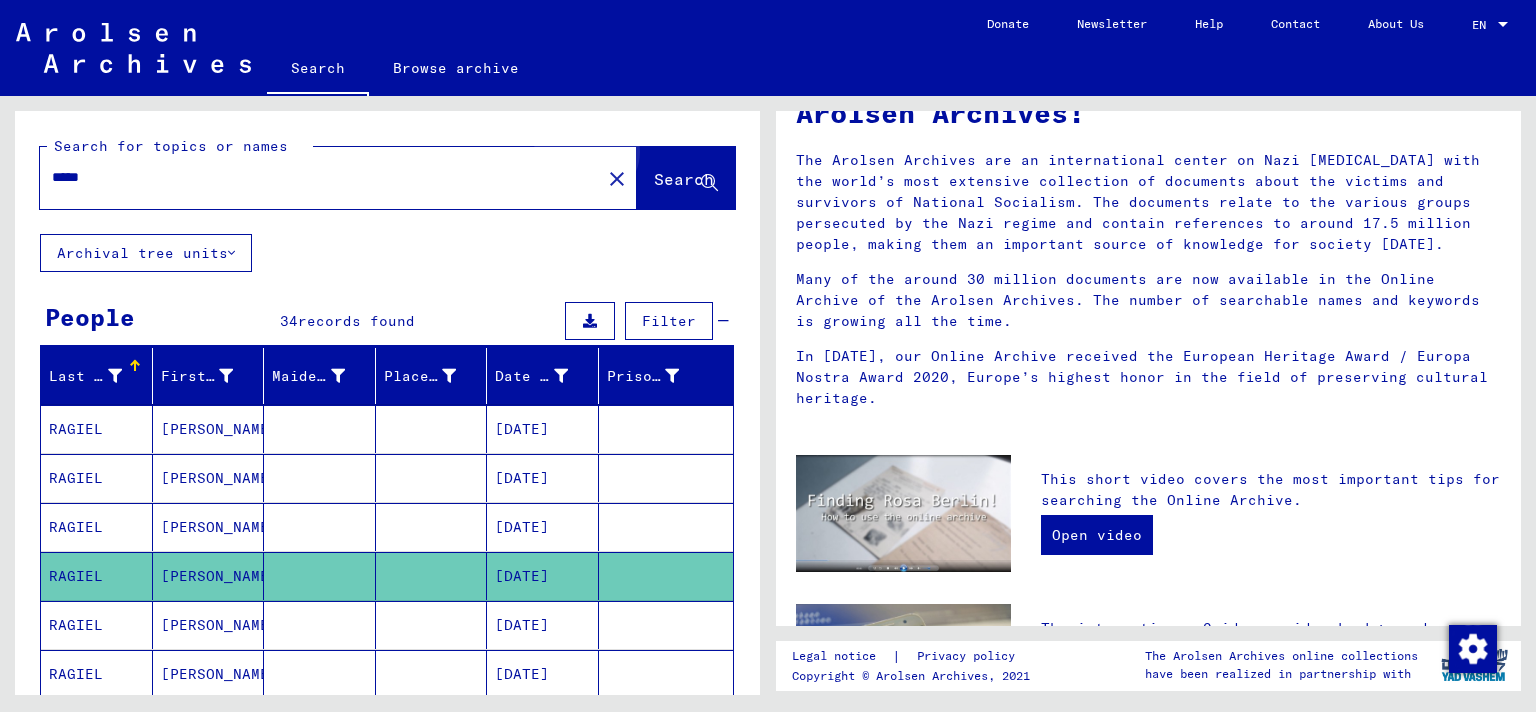 scroll, scrollTop: 0, scrollLeft: 0, axis: both 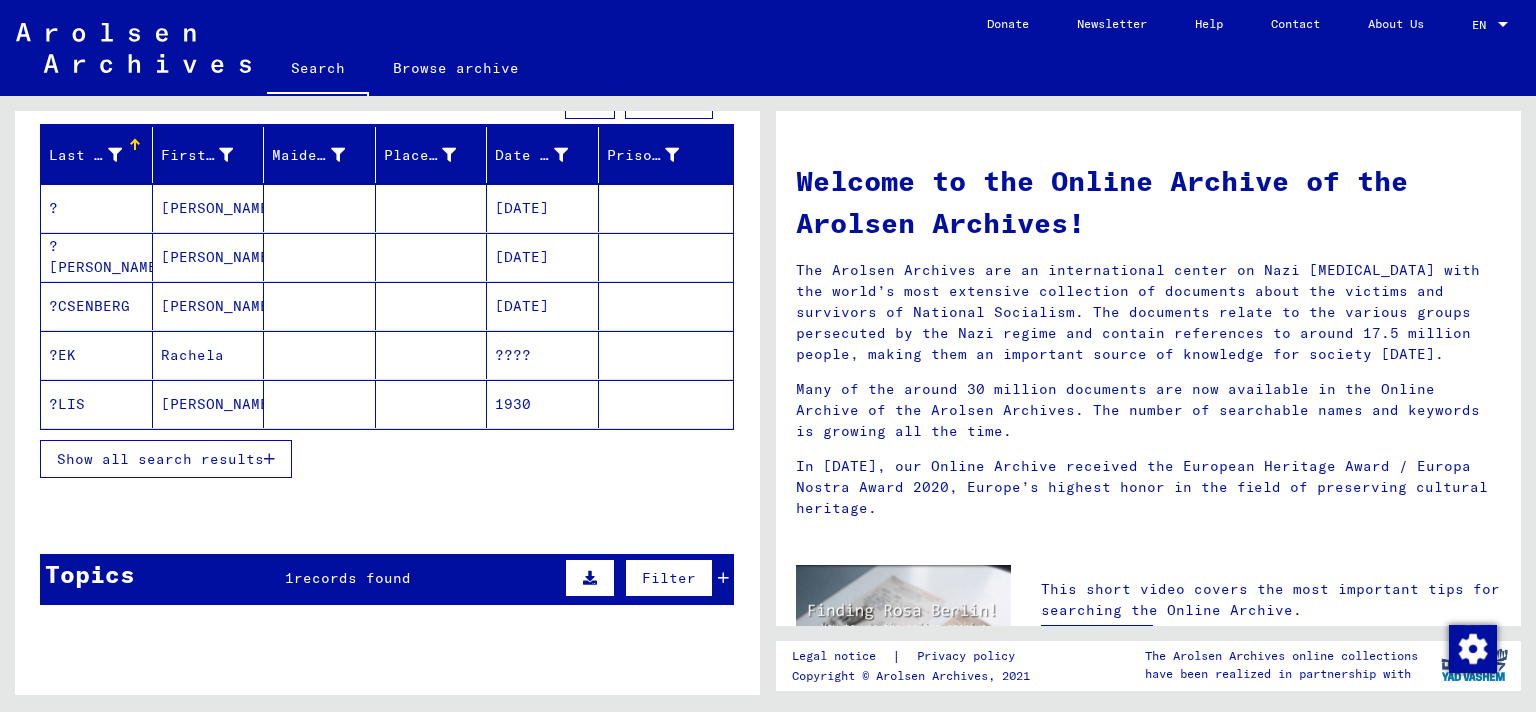 click on "[PERSON_NAME]" at bounding box center (209, 306) 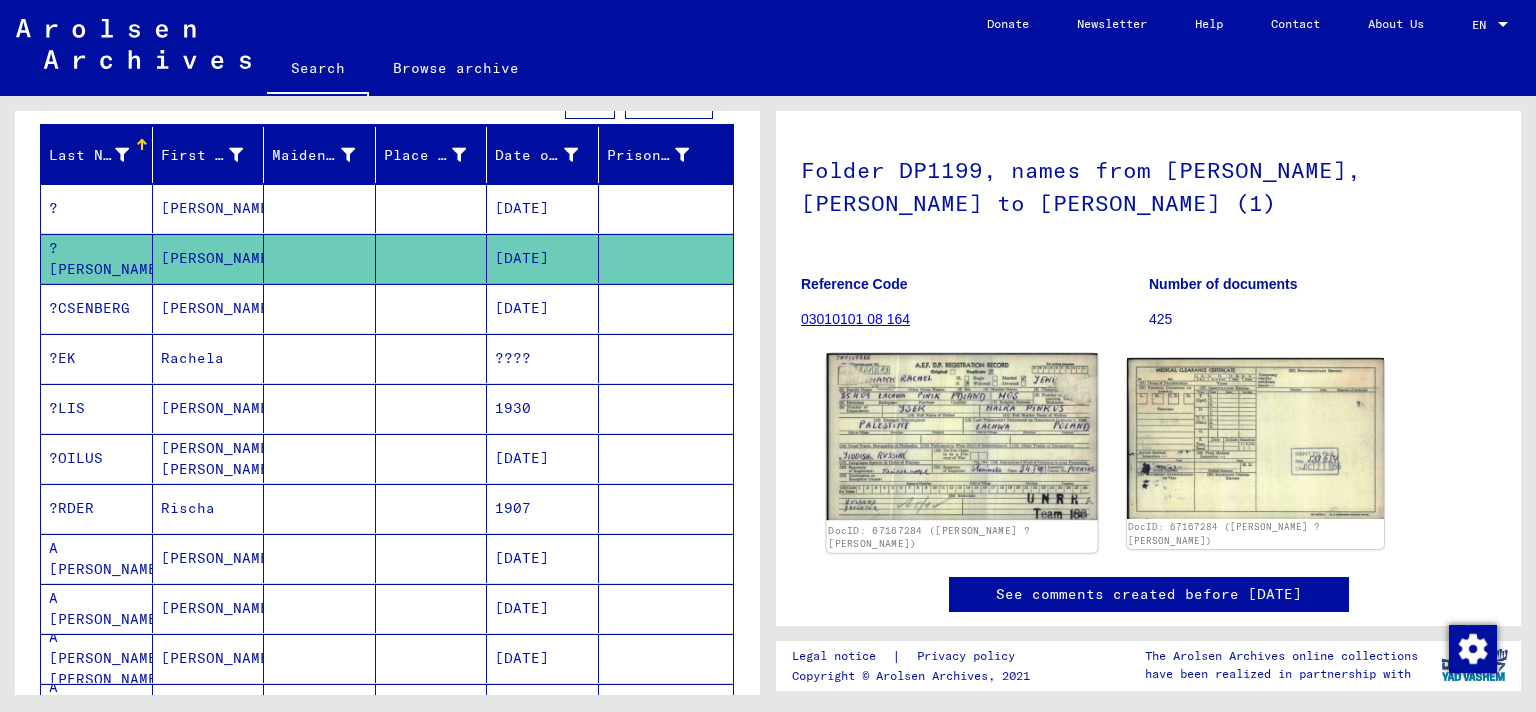 scroll, scrollTop: 221, scrollLeft: 0, axis: vertical 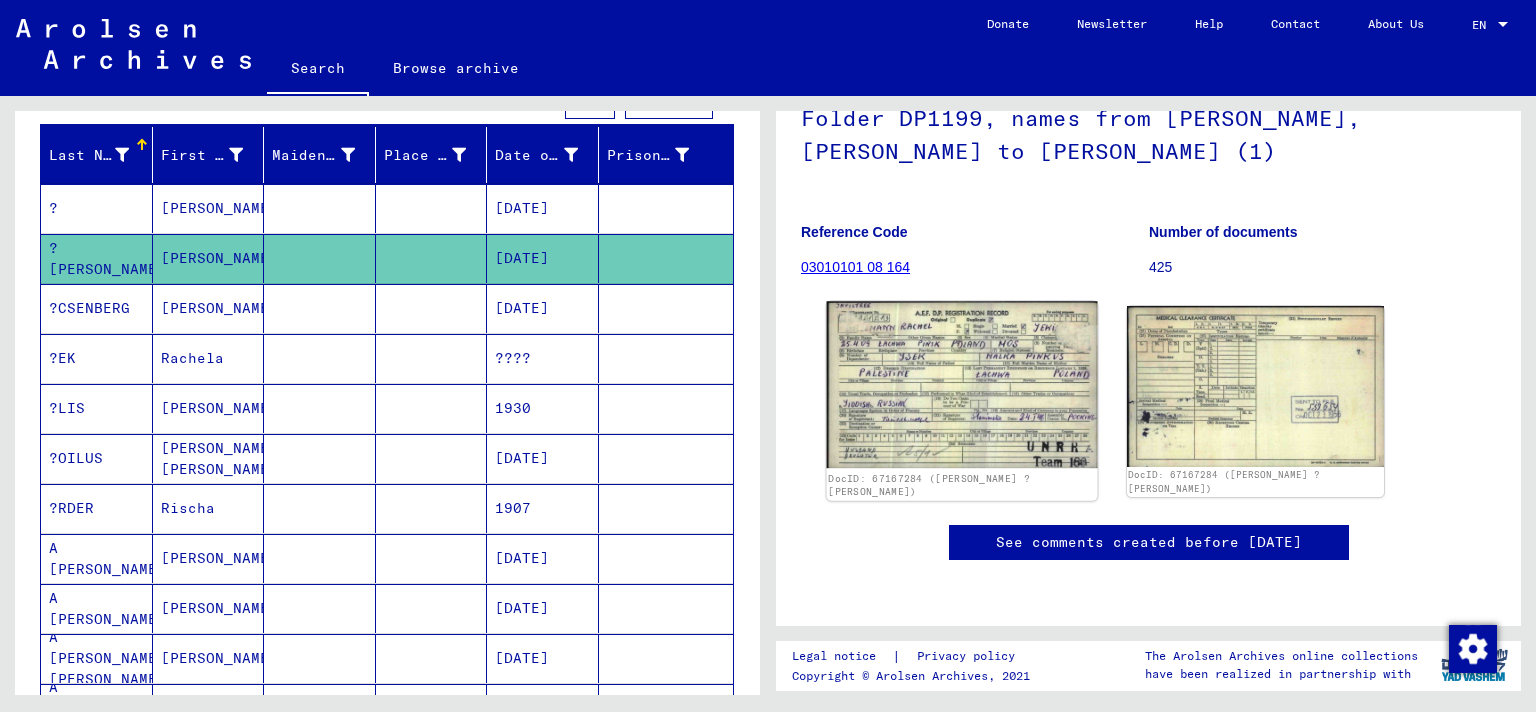click 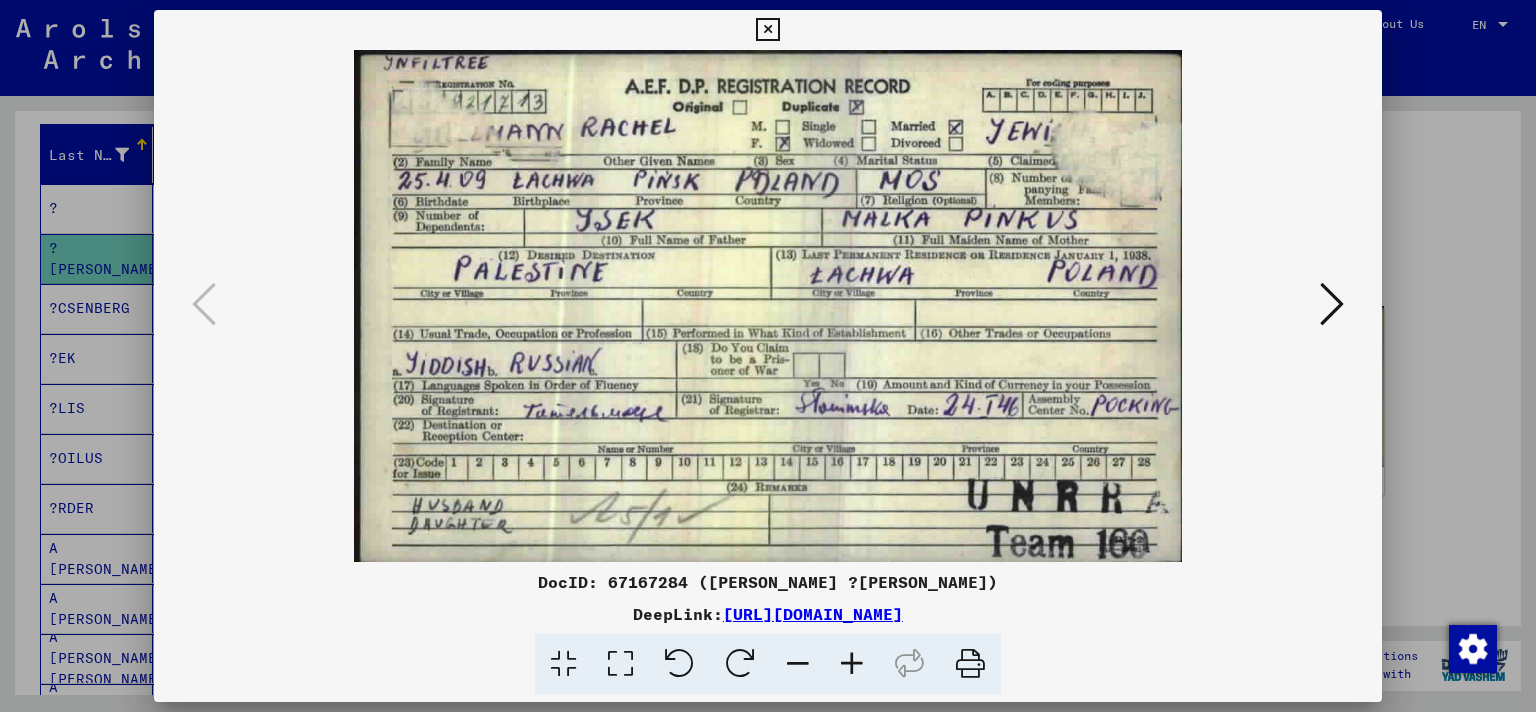 click at bounding box center (767, 30) 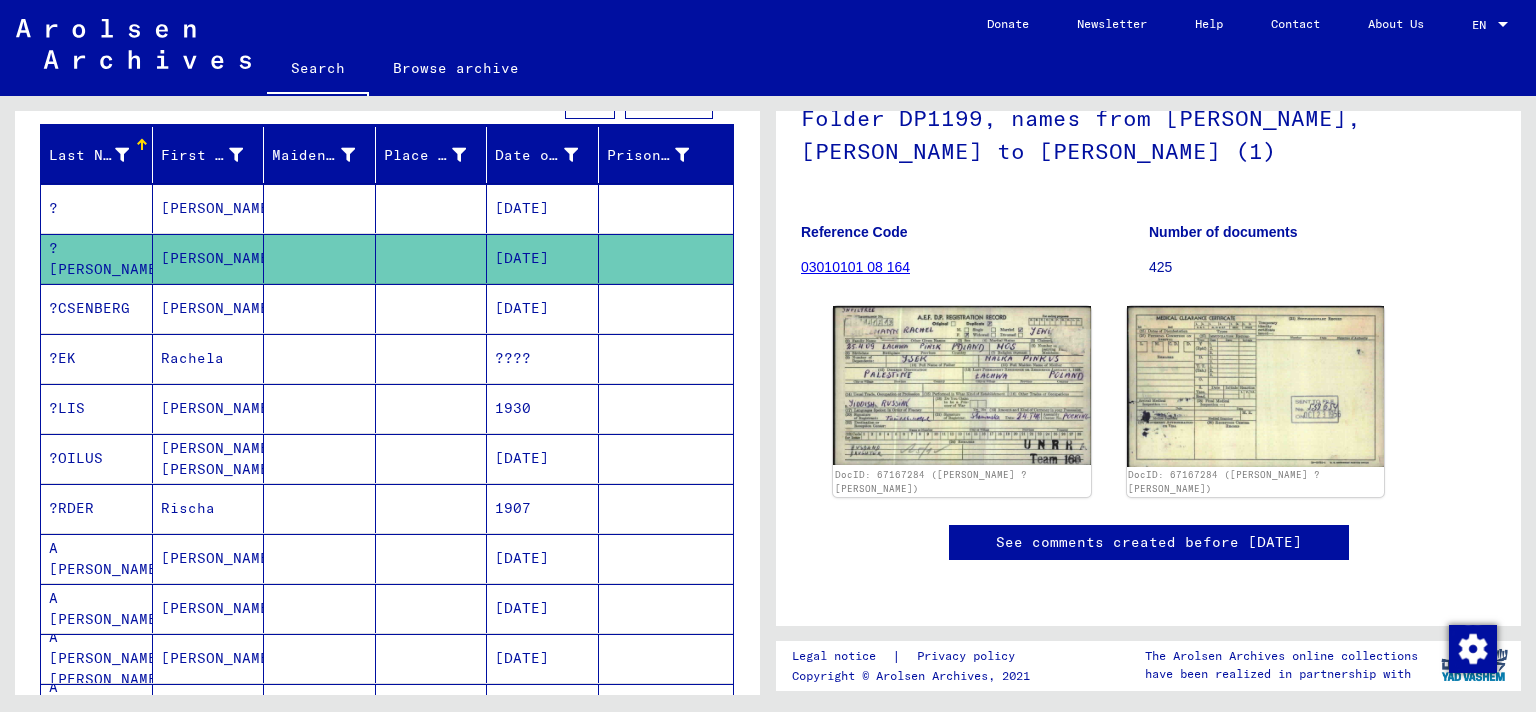 scroll, scrollTop: 0, scrollLeft: 0, axis: both 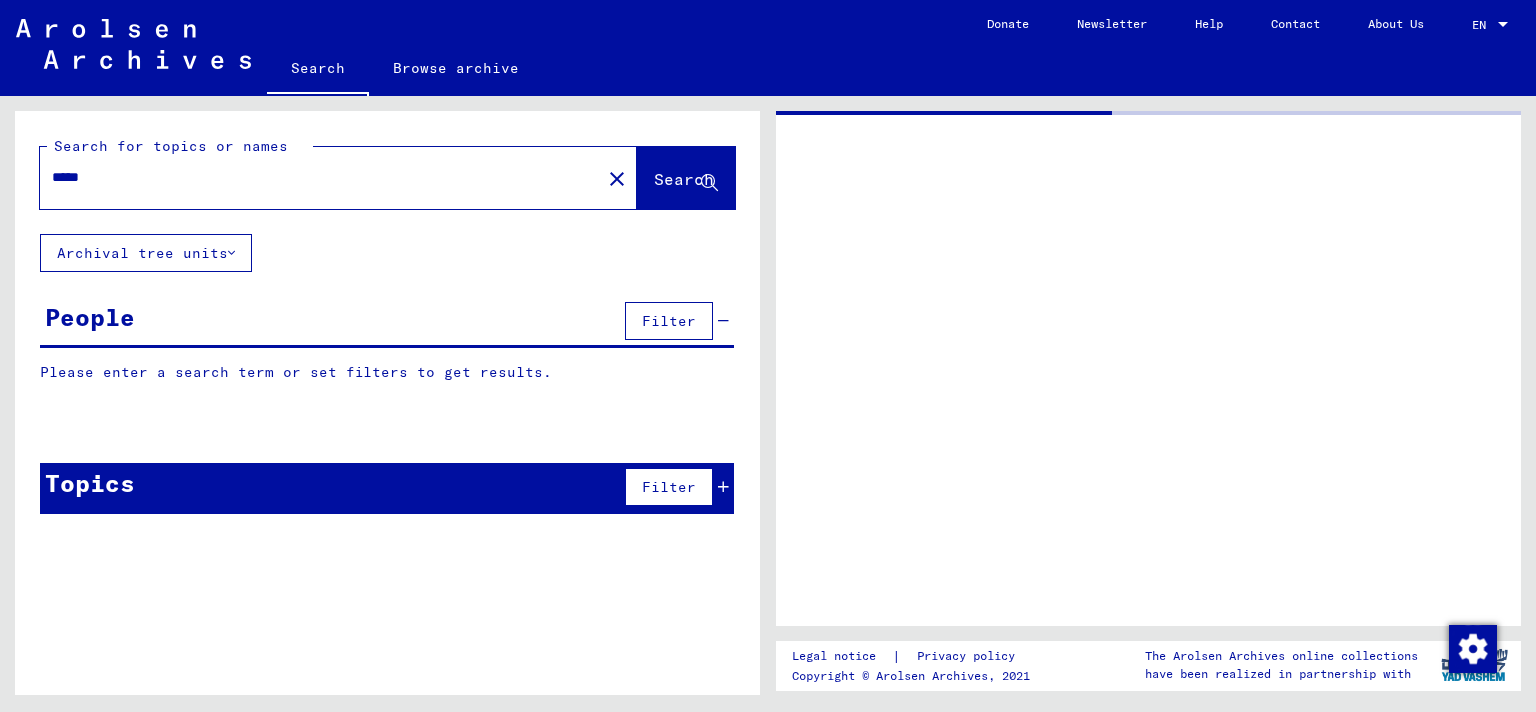 type on "******" 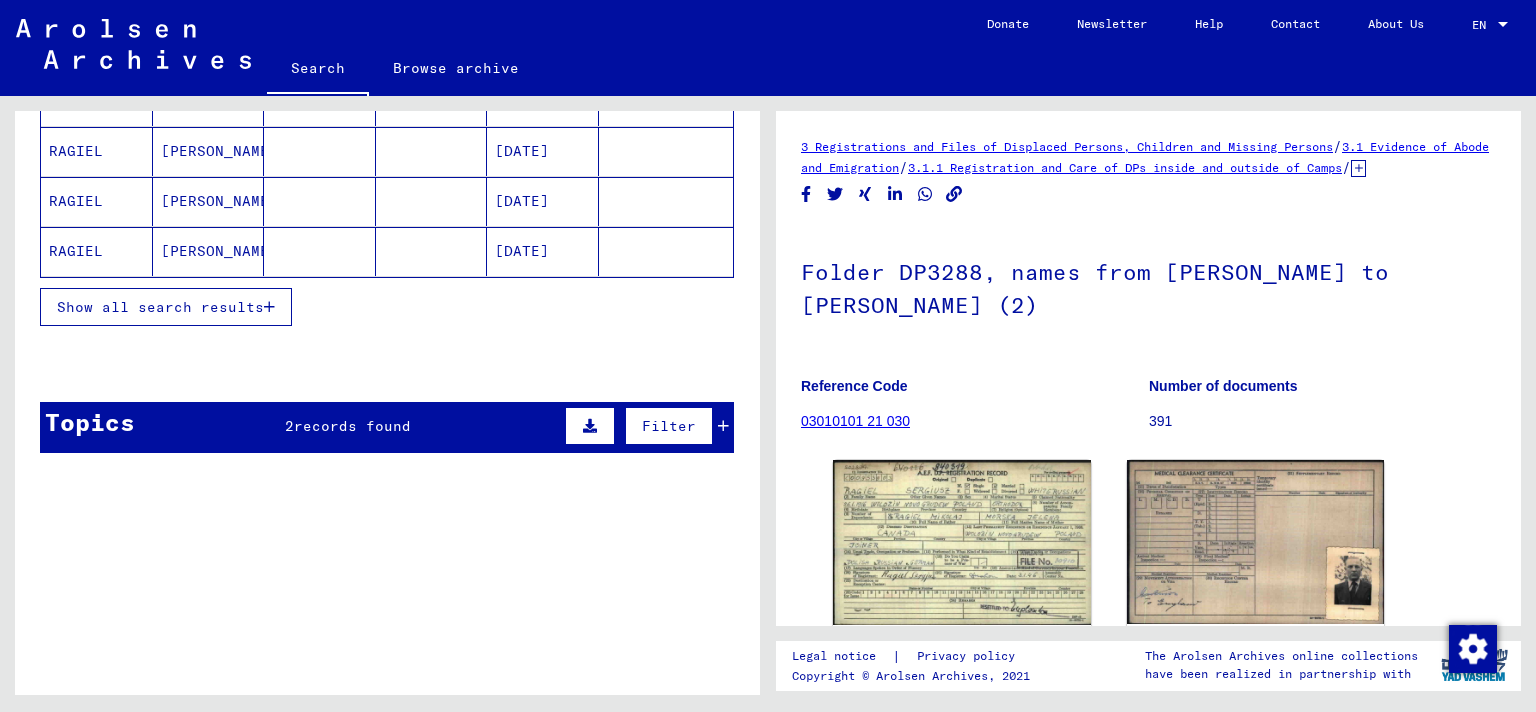 scroll, scrollTop: 393, scrollLeft: 0, axis: vertical 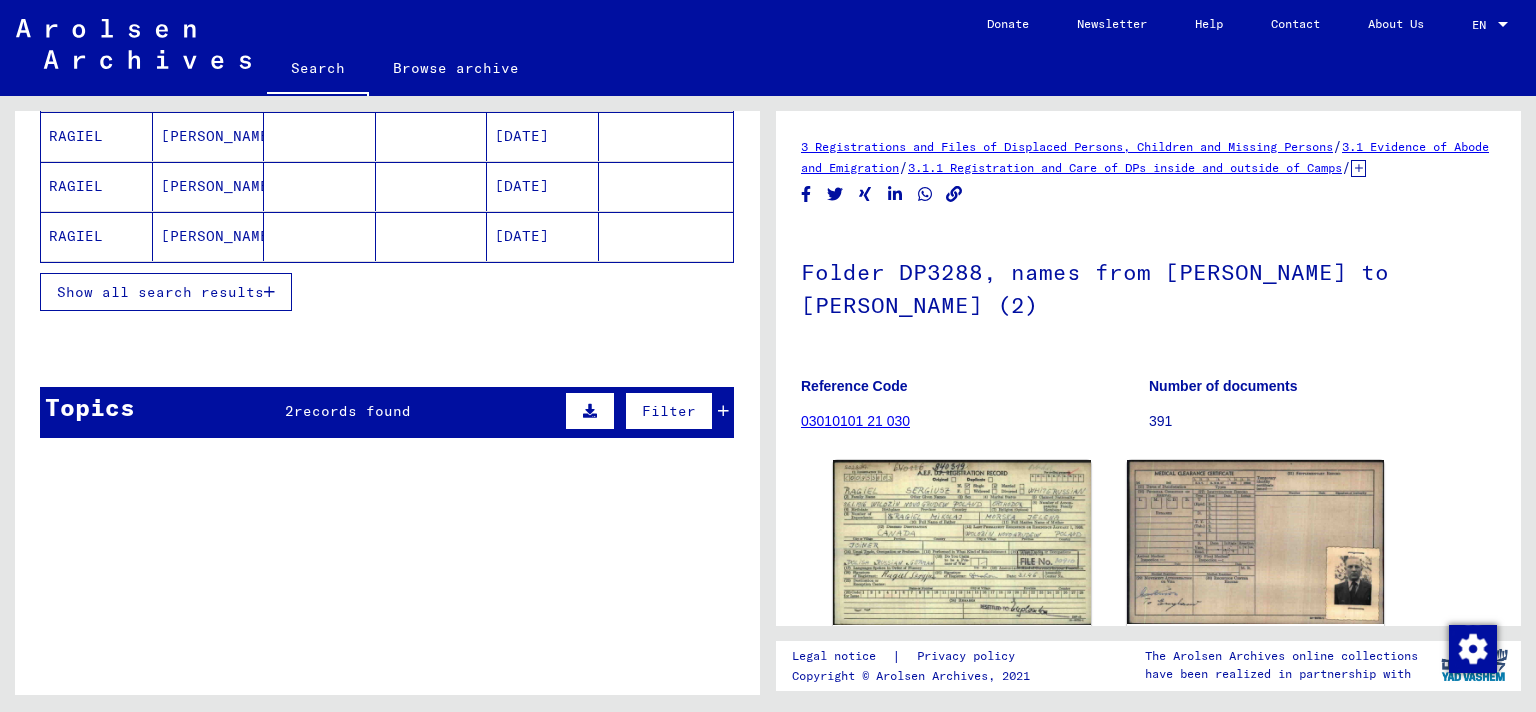 click at bounding box center [269, 292] 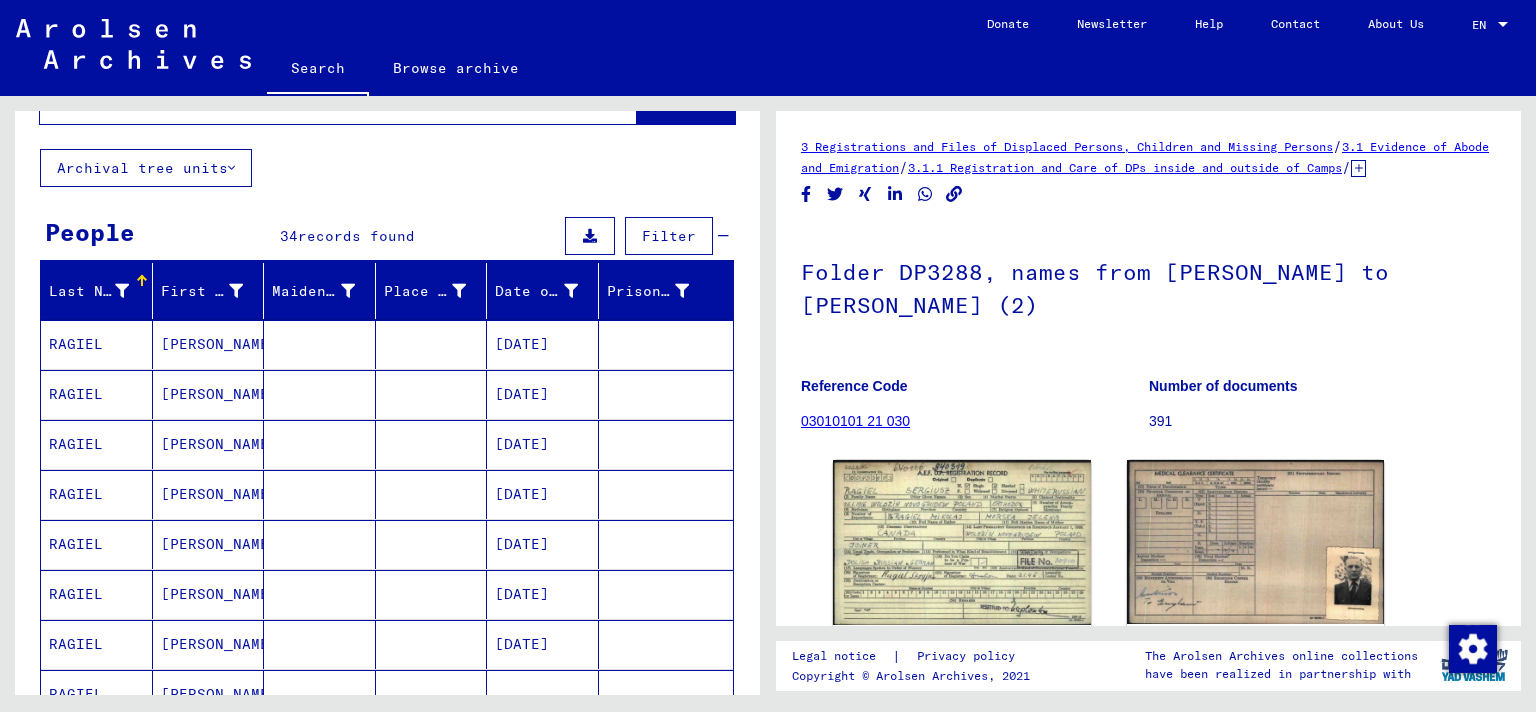scroll, scrollTop: 62, scrollLeft: 0, axis: vertical 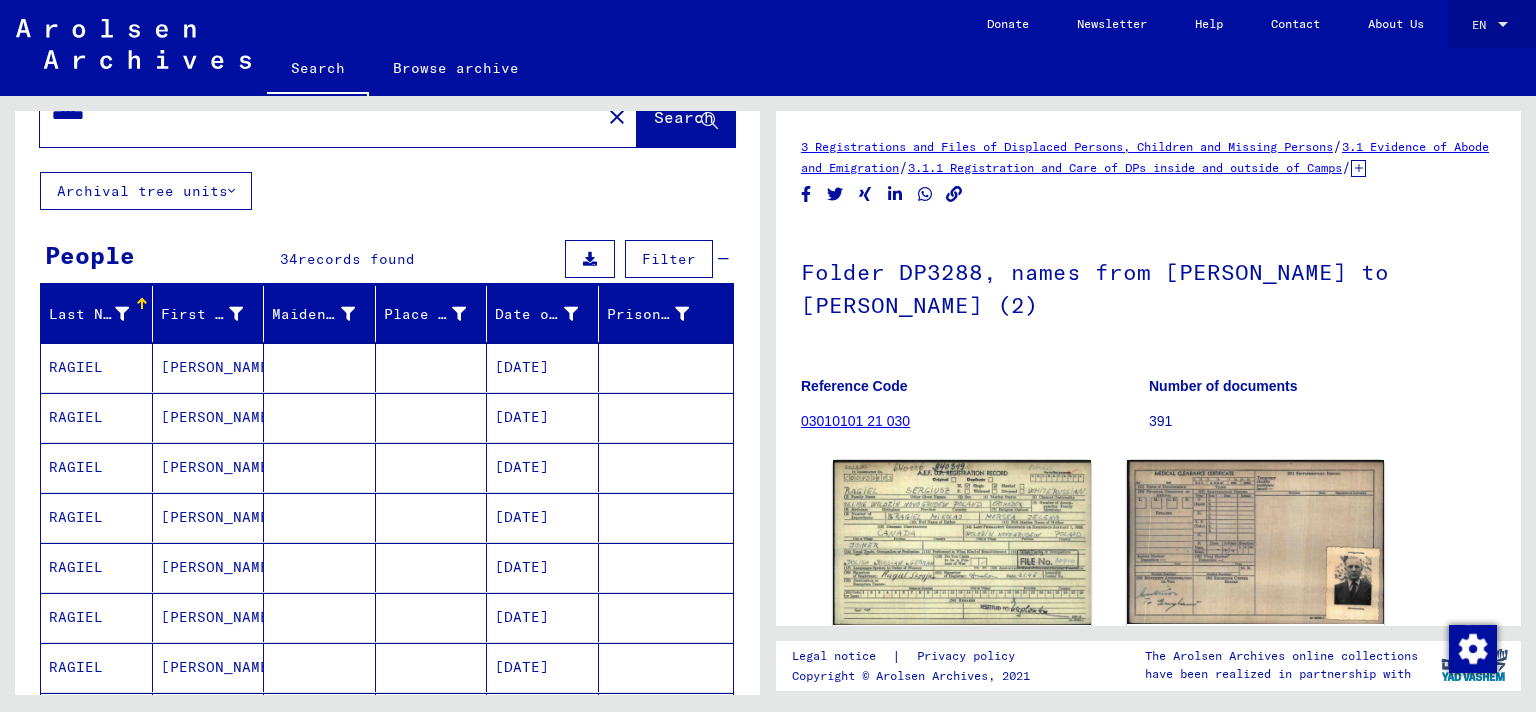 click at bounding box center [1503, 25] 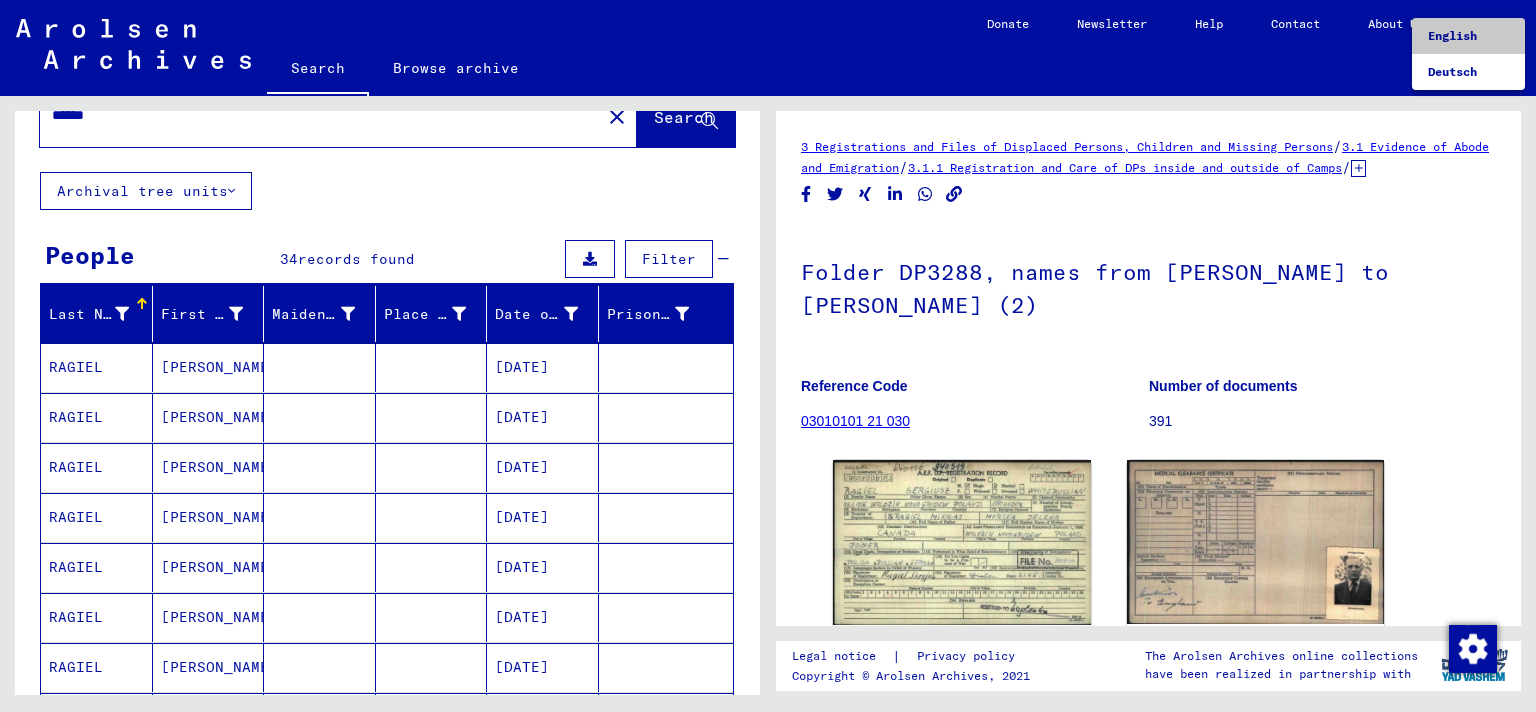 click on "English" at bounding box center [1468, 36] 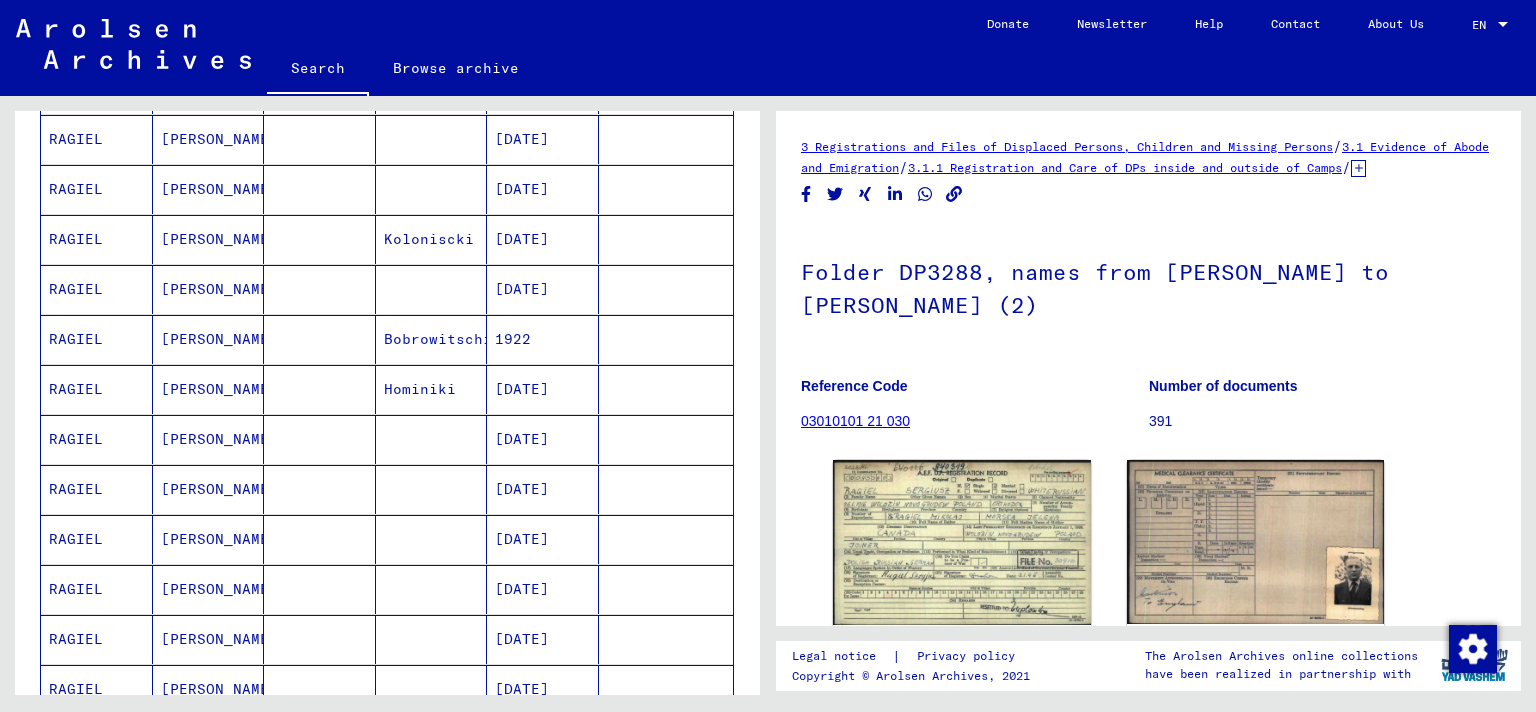 scroll, scrollTop: 945, scrollLeft: 0, axis: vertical 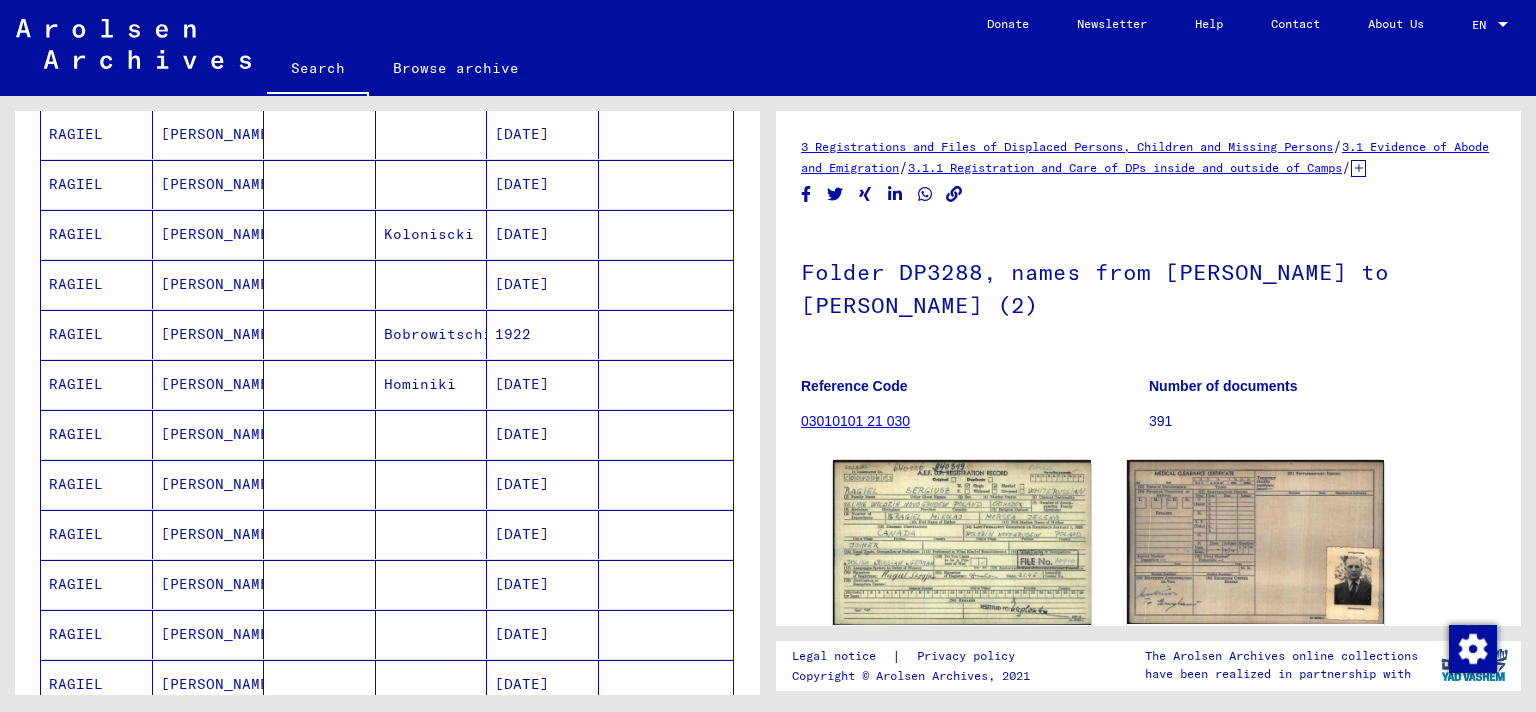 click on "[PERSON_NAME]" at bounding box center [209, 584] 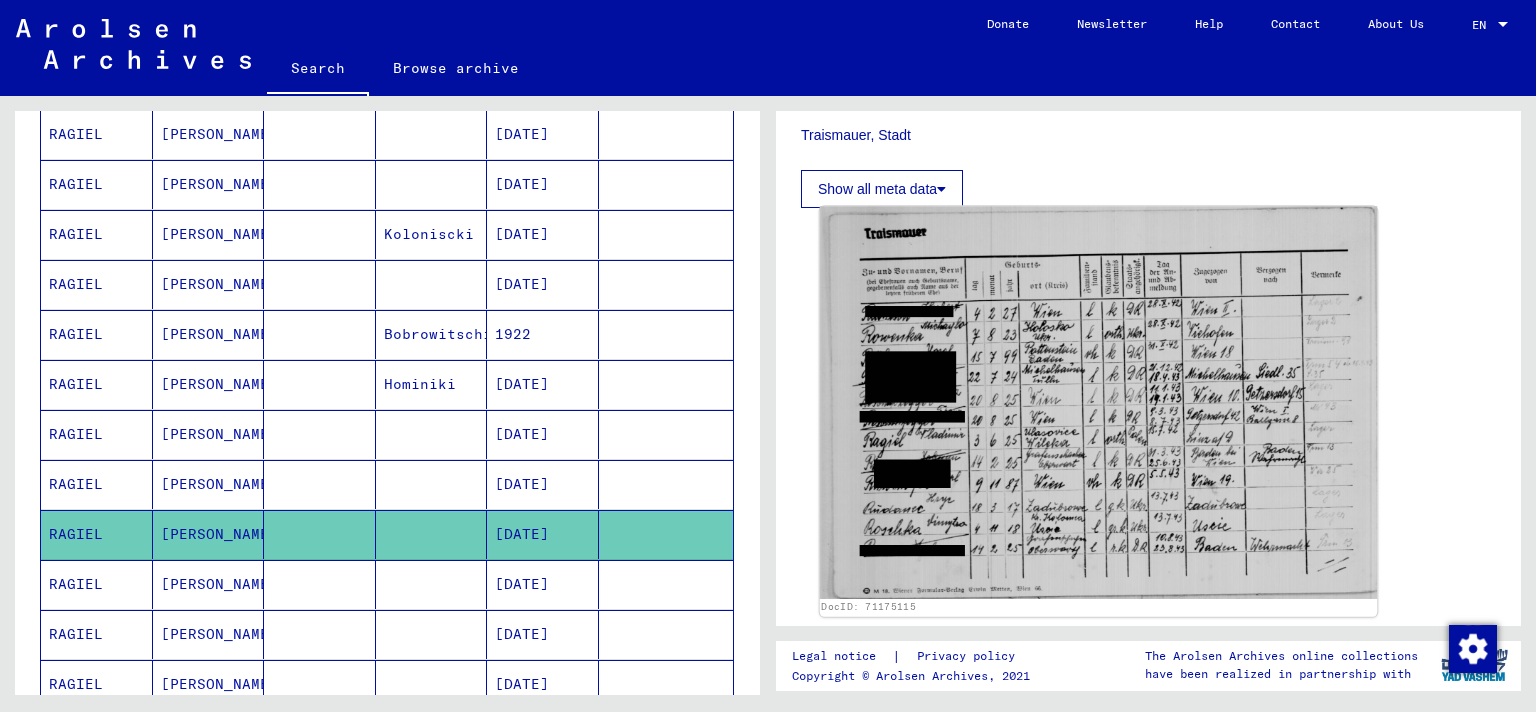 scroll, scrollTop: 552, scrollLeft: 0, axis: vertical 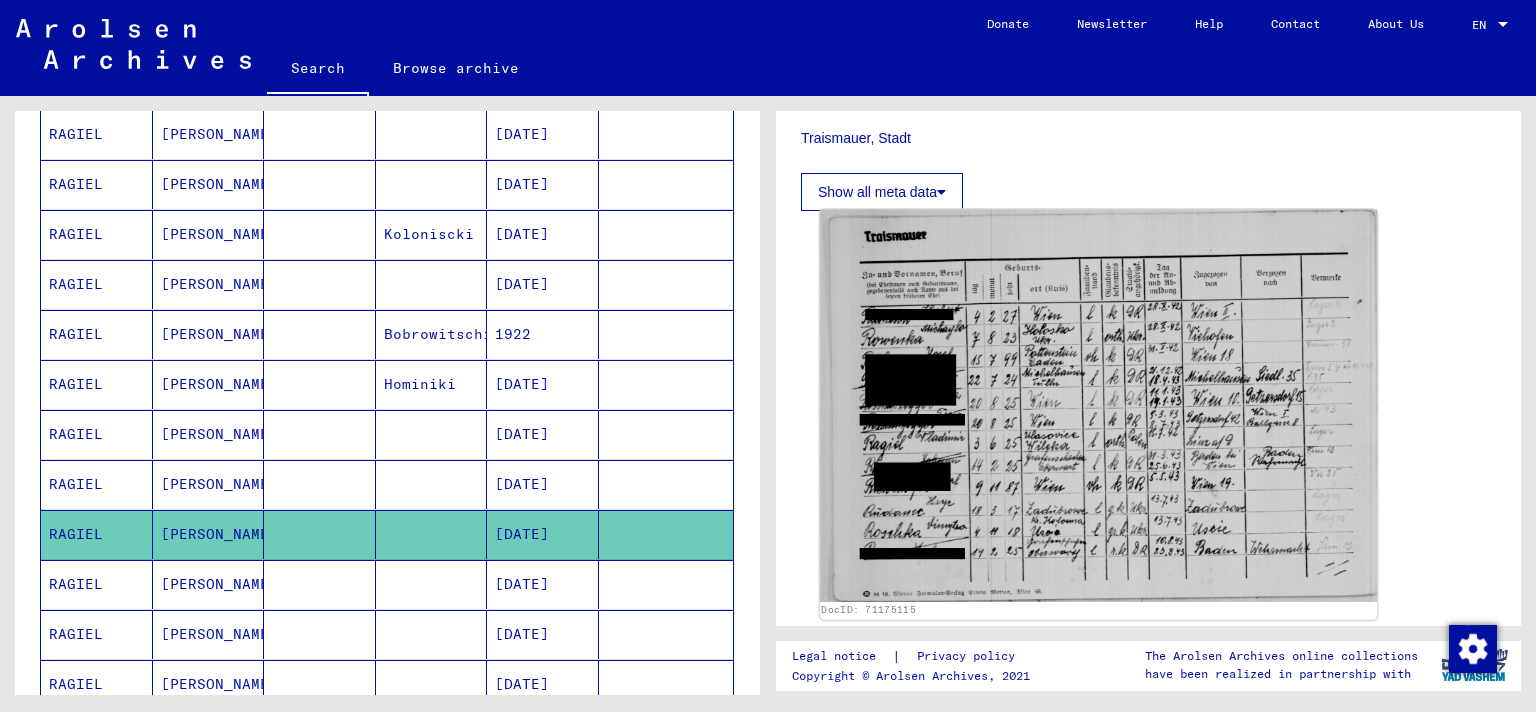 click 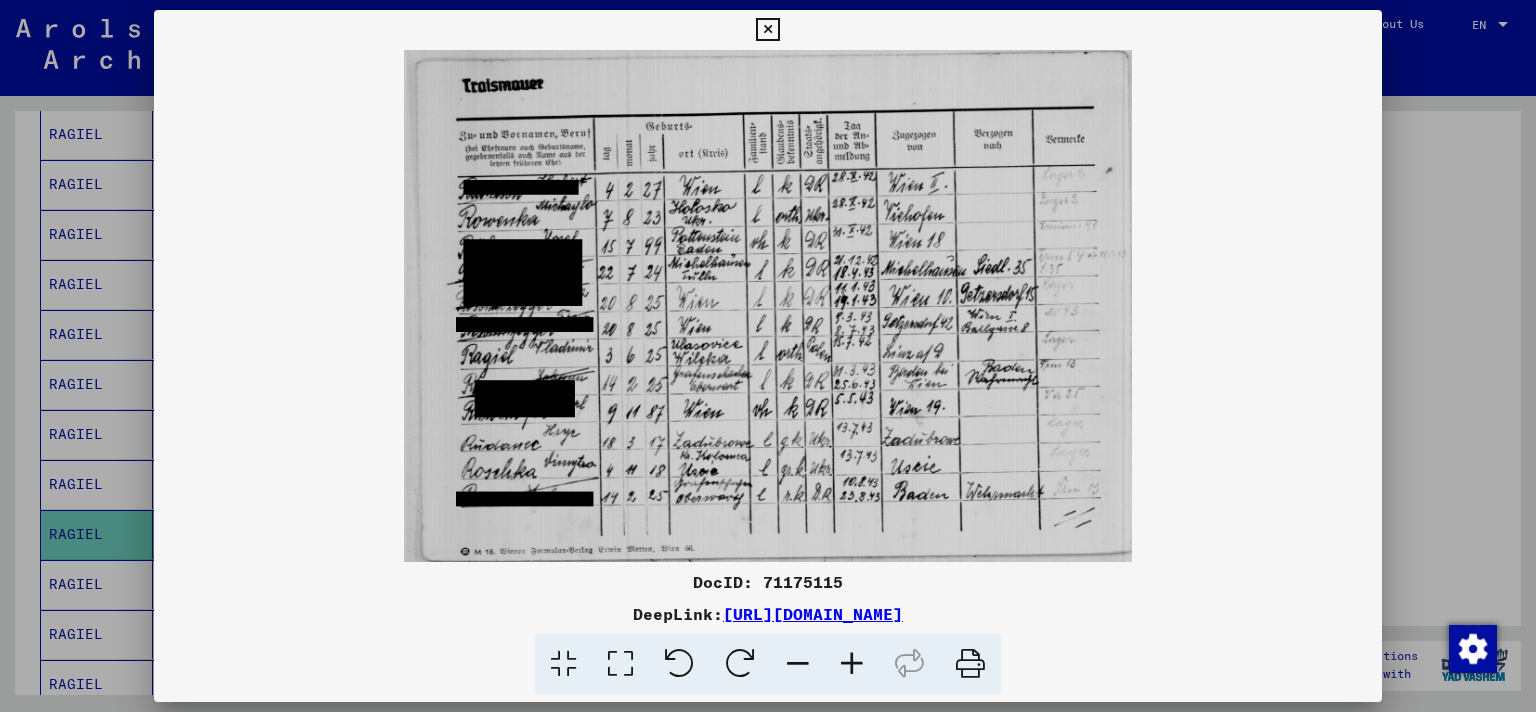 click at bounding box center [768, 306] 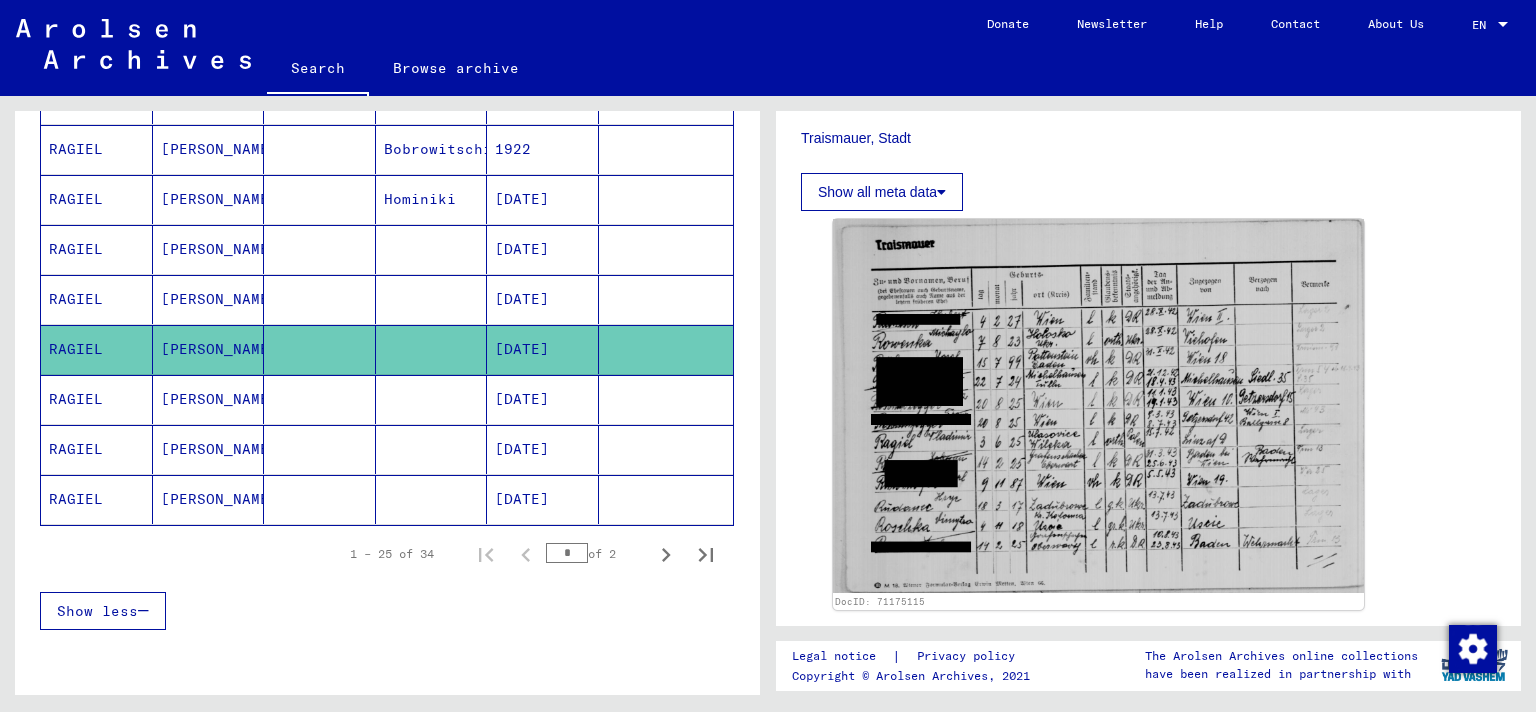 scroll, scrollTop: 1166, scrollLeft: 0, axis: vertical 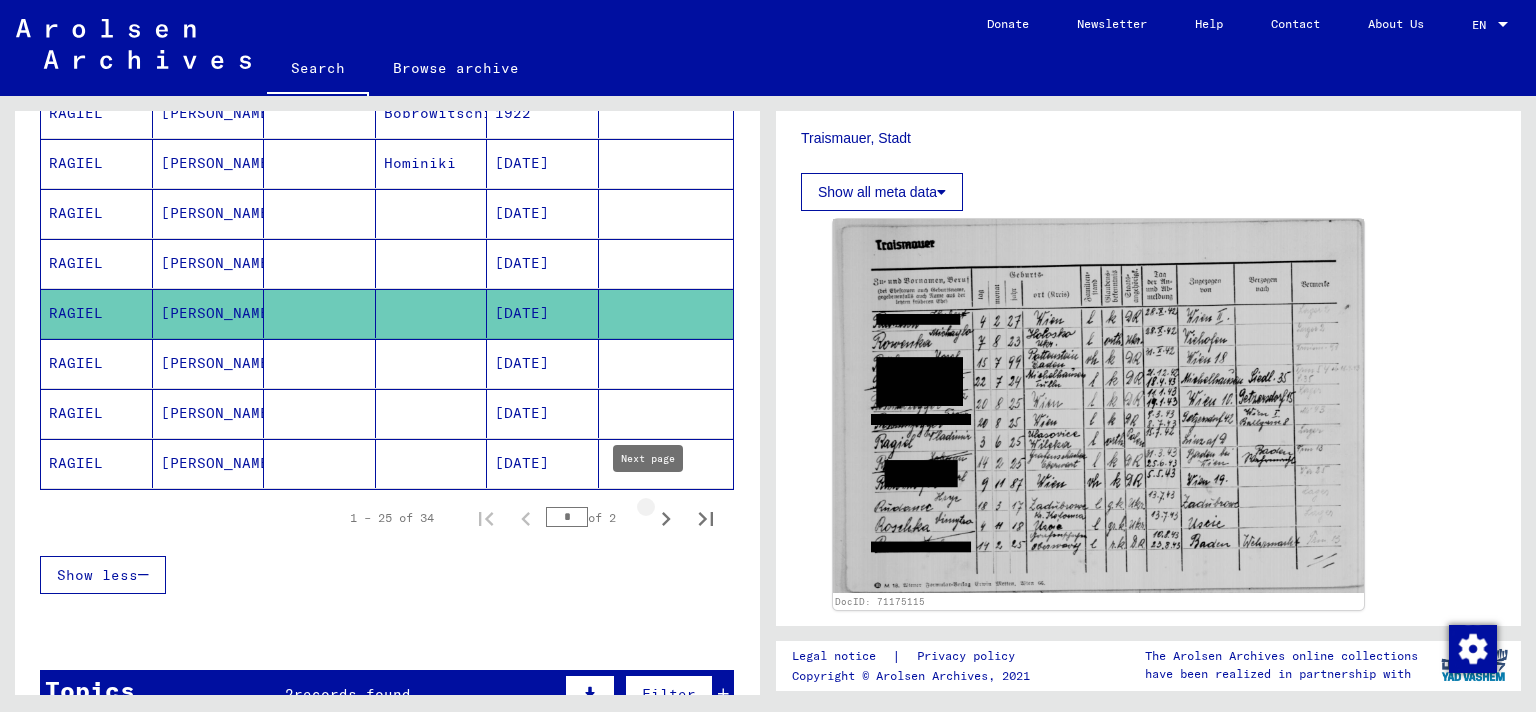 click 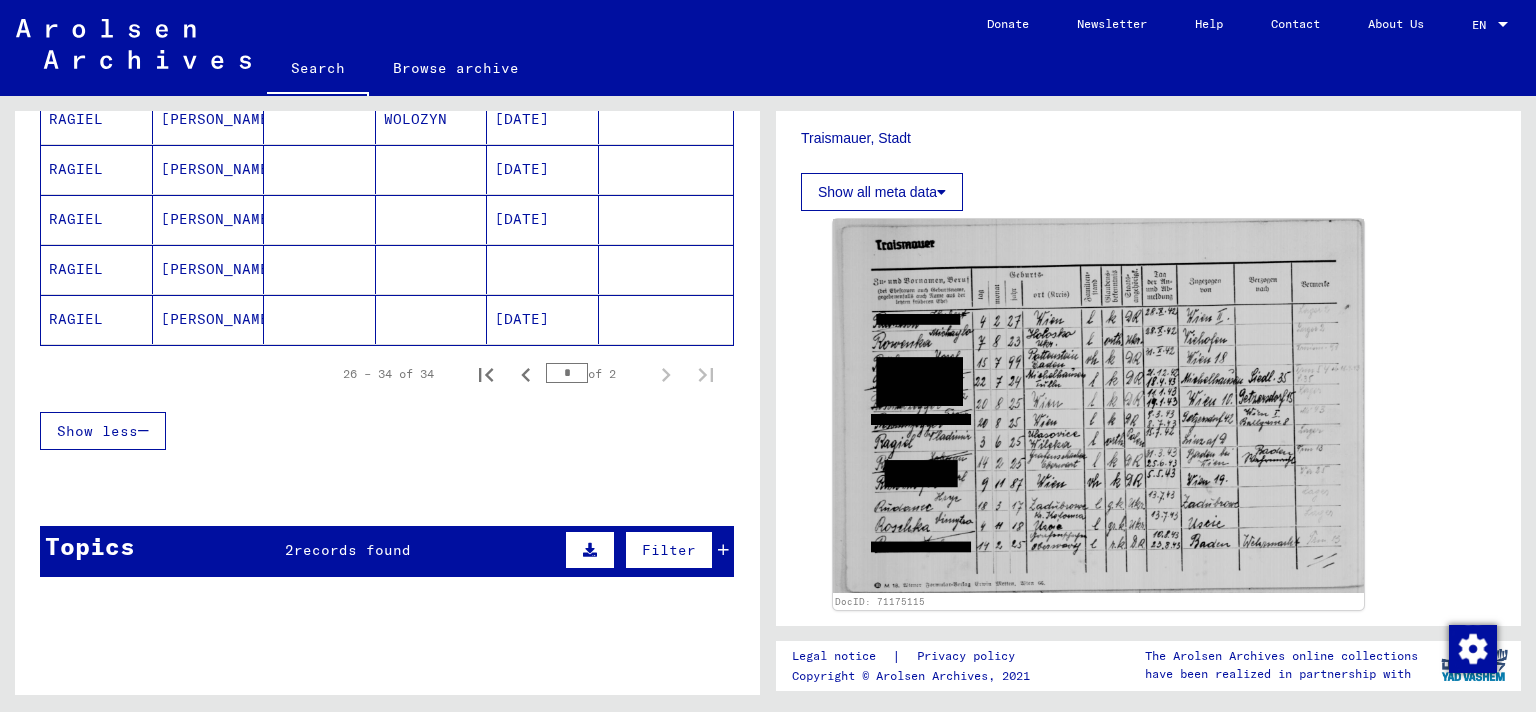 scroll, scrollTop: 537, scrollLeft: 0, axis: vertical 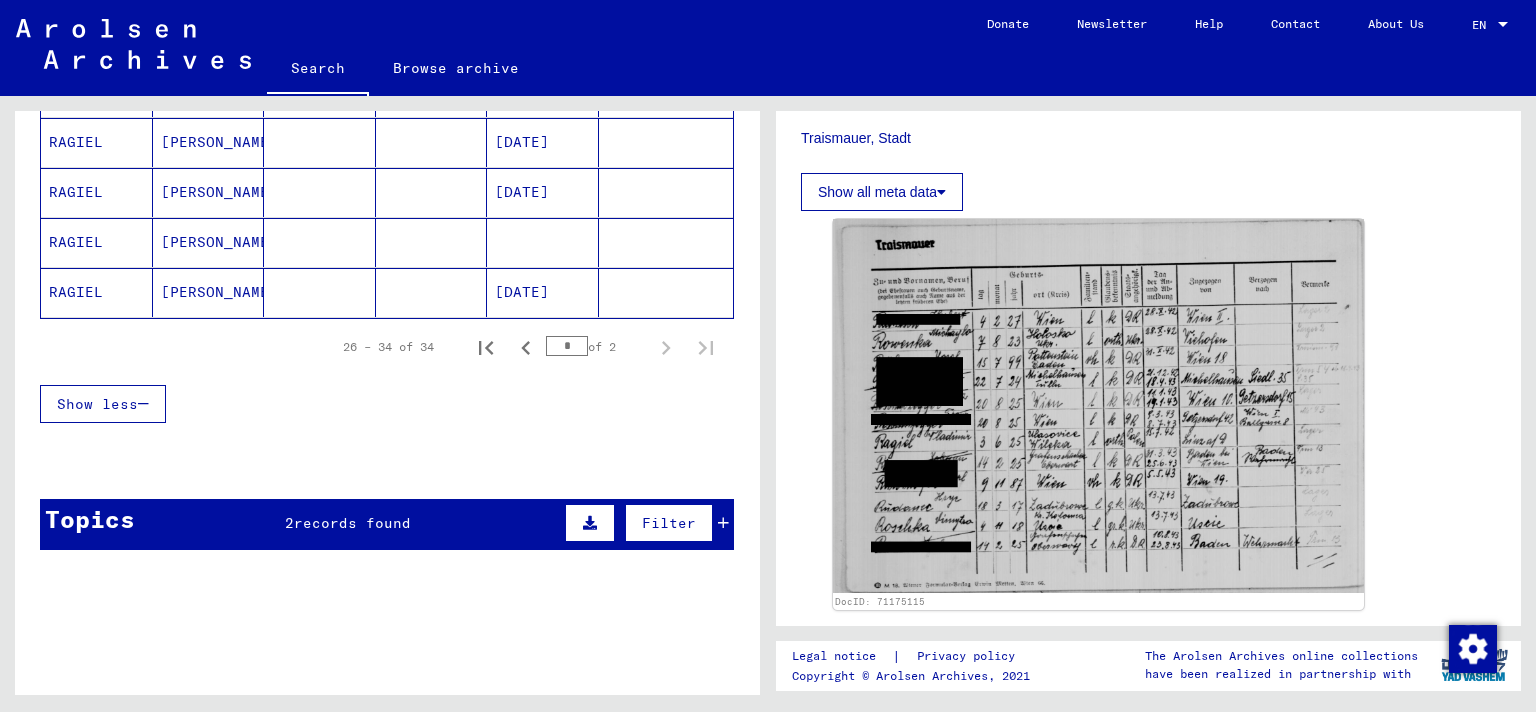 click at bounding box center [590, 523] 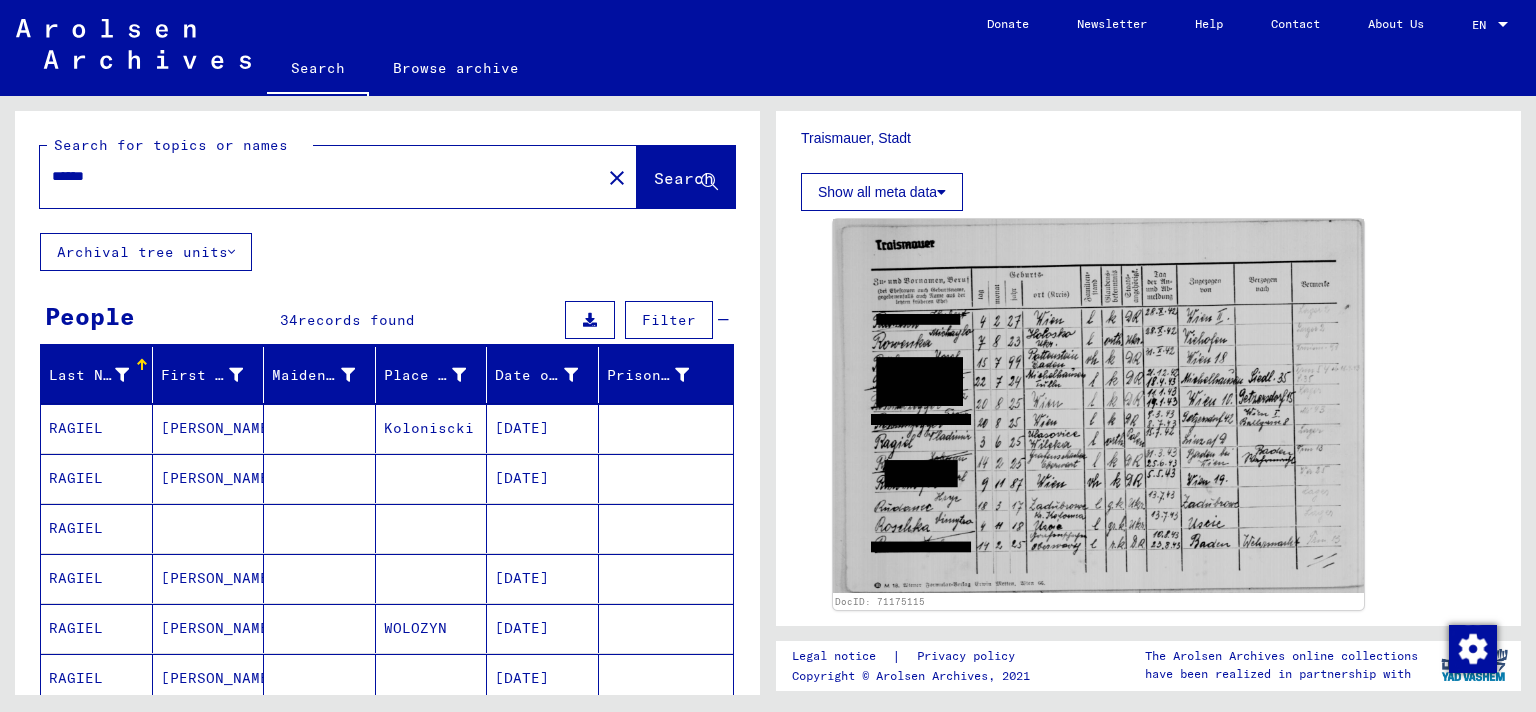 scroll, scrollTop: 0, scrollLeft: 0, axis: both 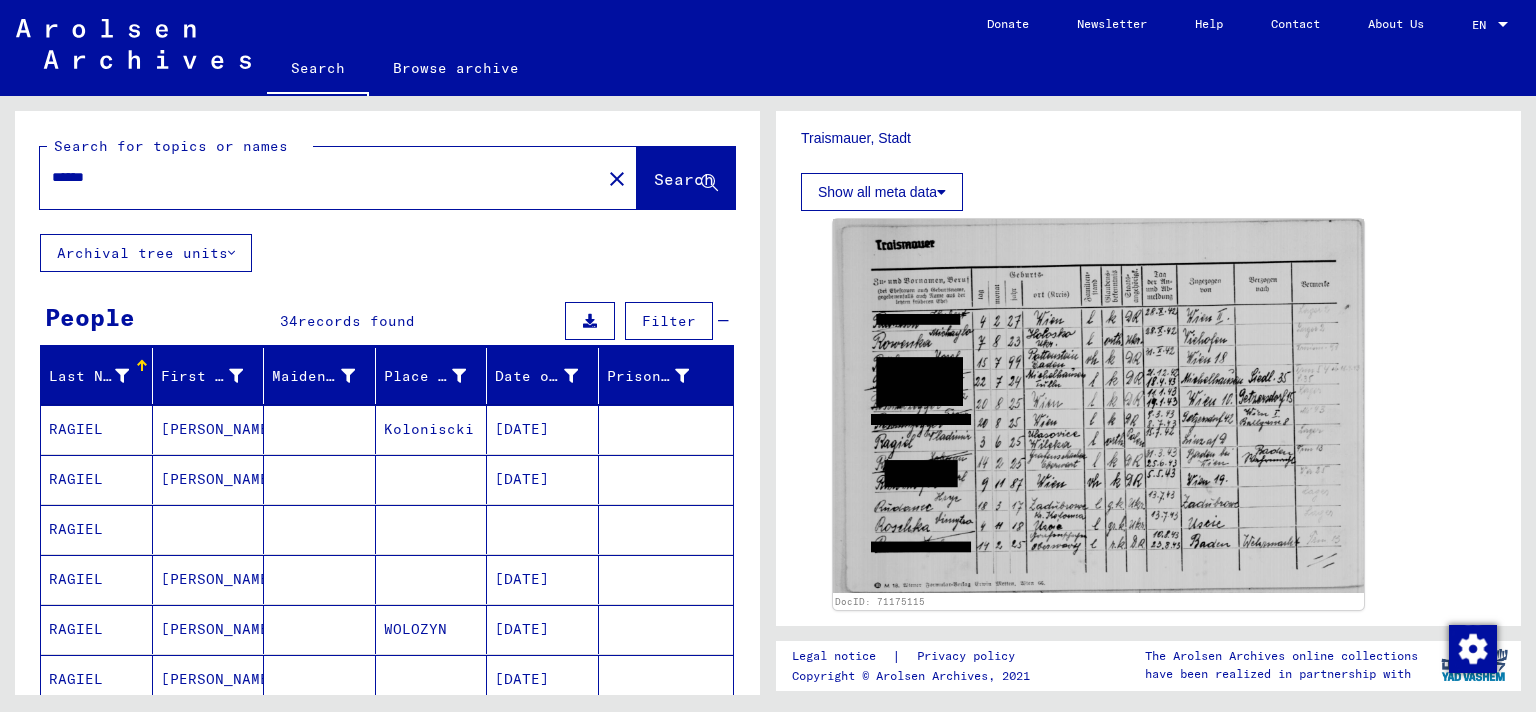 click on "Show all meta data" 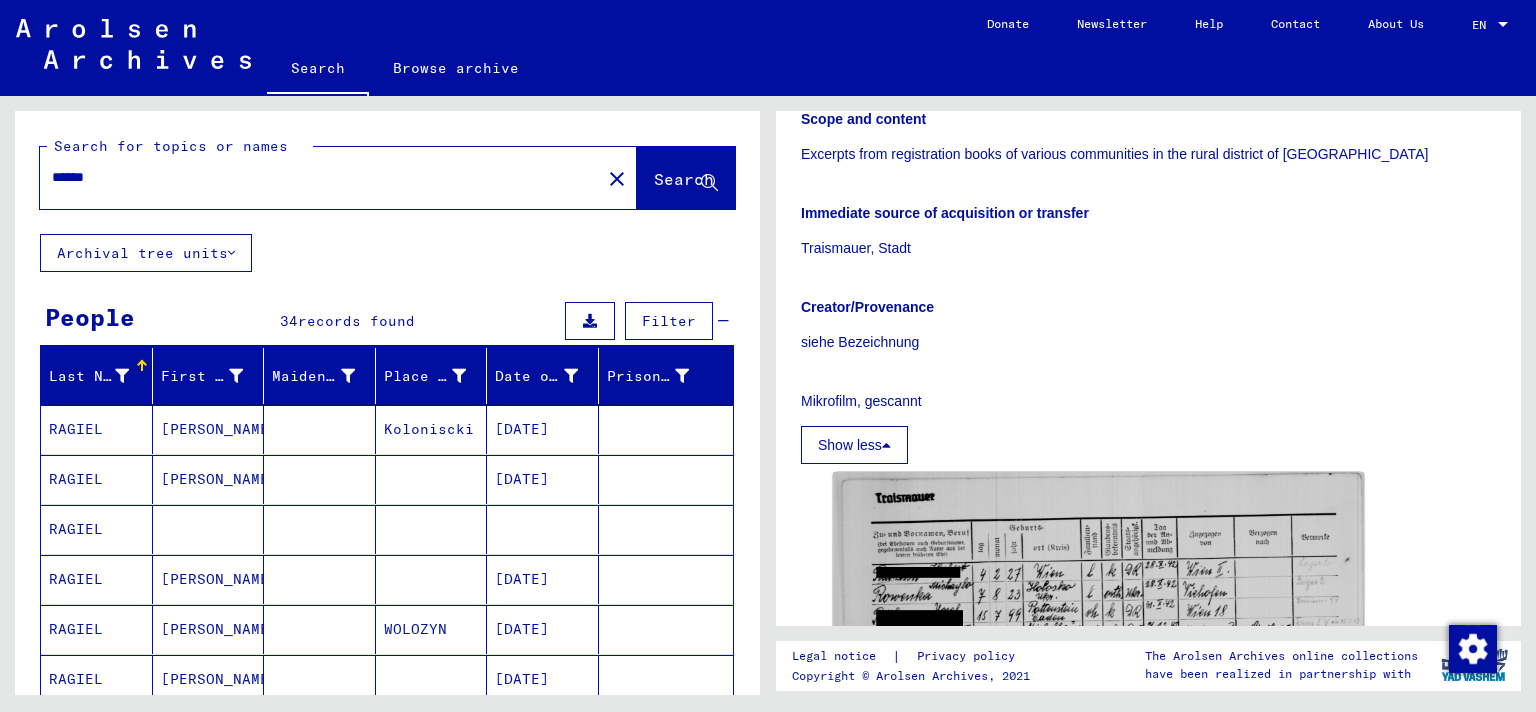 scroll, scrollTop: 0, scrollLeft: 0, axis: both 